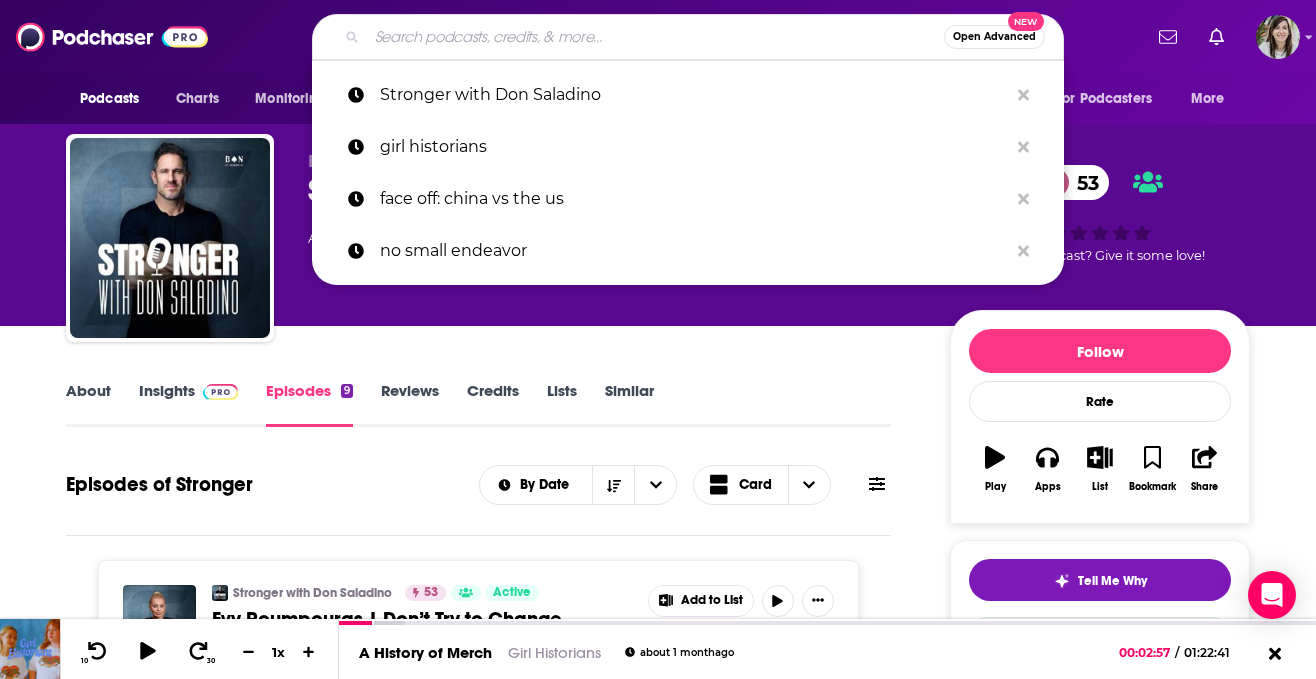 scroll, scrollTop: 2701, scrollLeft: 0, axis: vertical 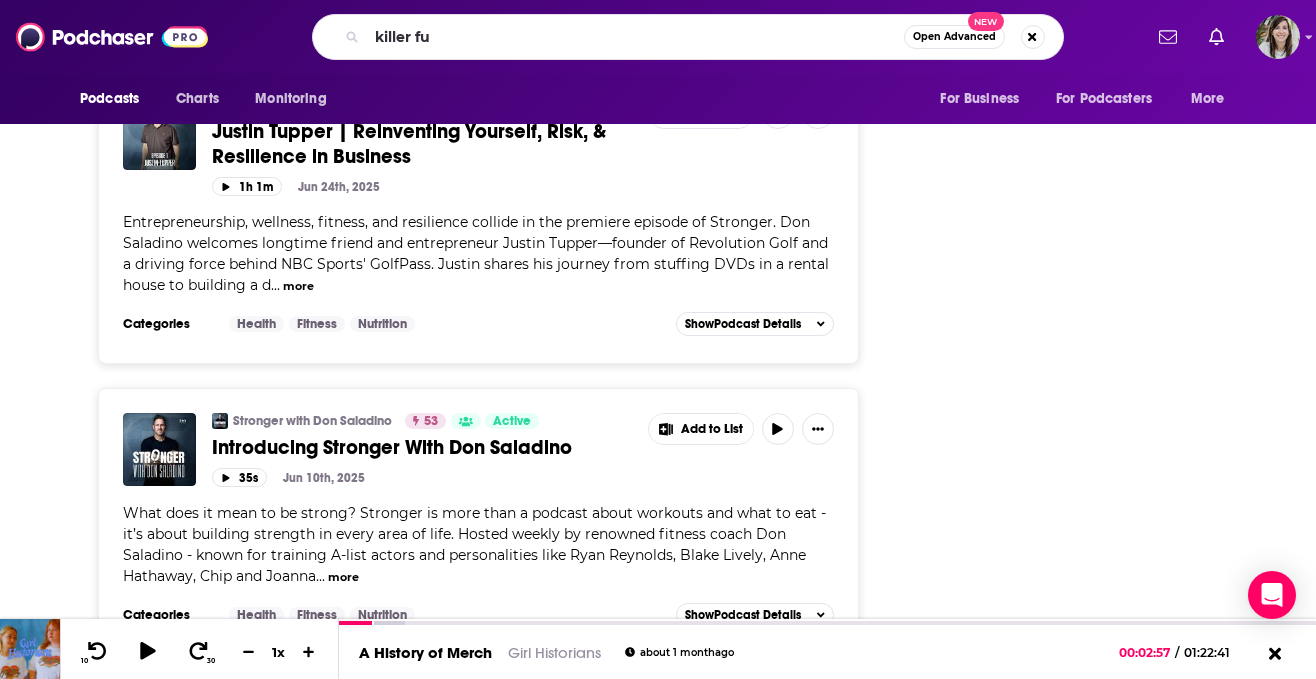 type on "killer fun" 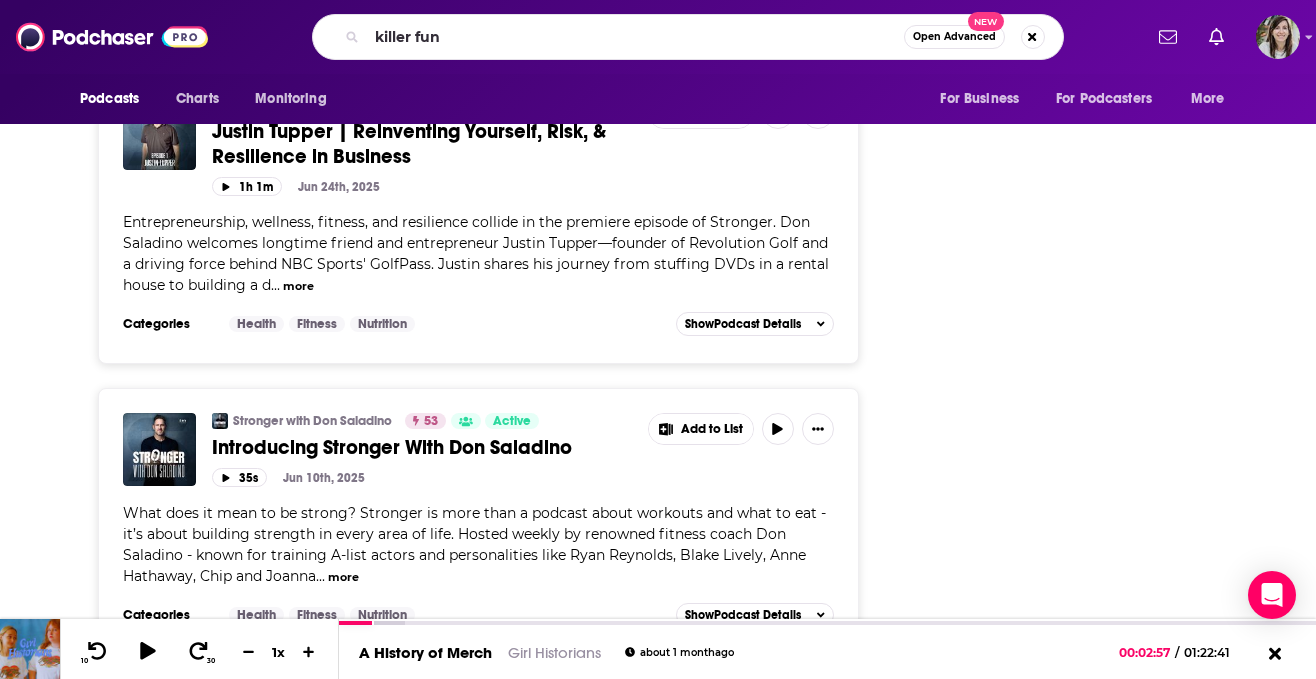 scroll, scrollTop: 0, scrollLeft: 0, axis: both 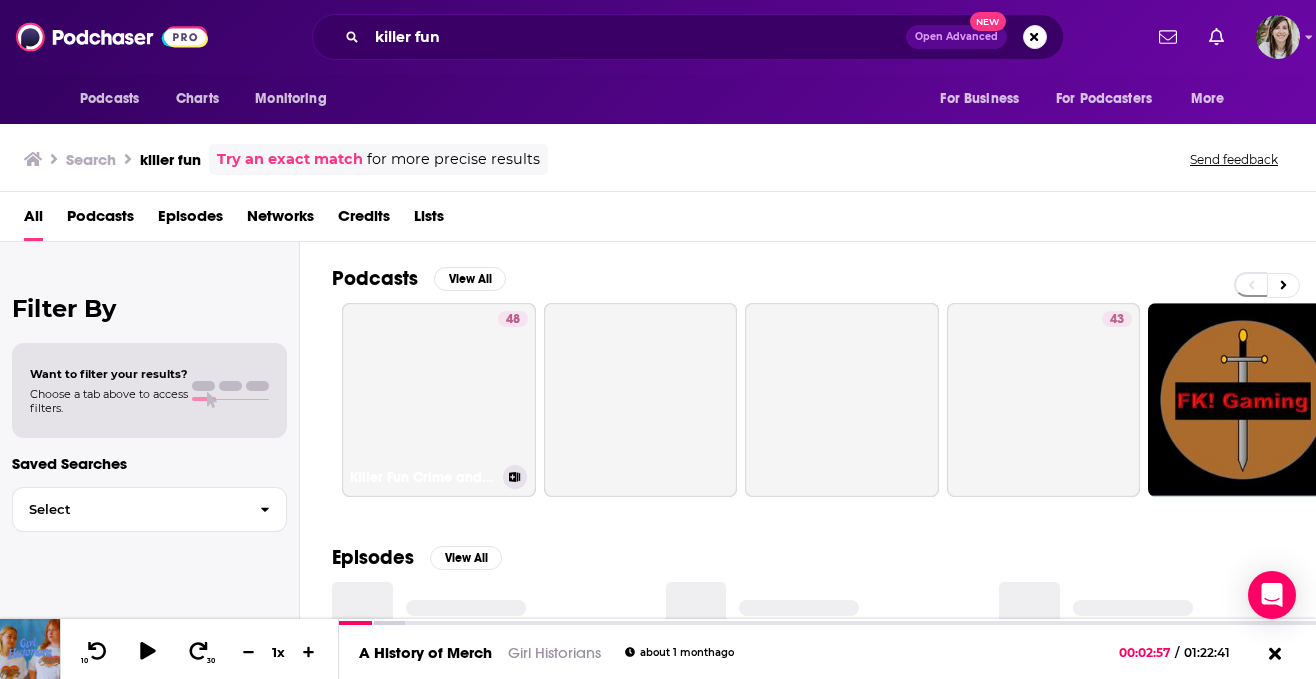 click on "48 Killer Fun Crime and Entertainment" at bounding box center [439, 400] 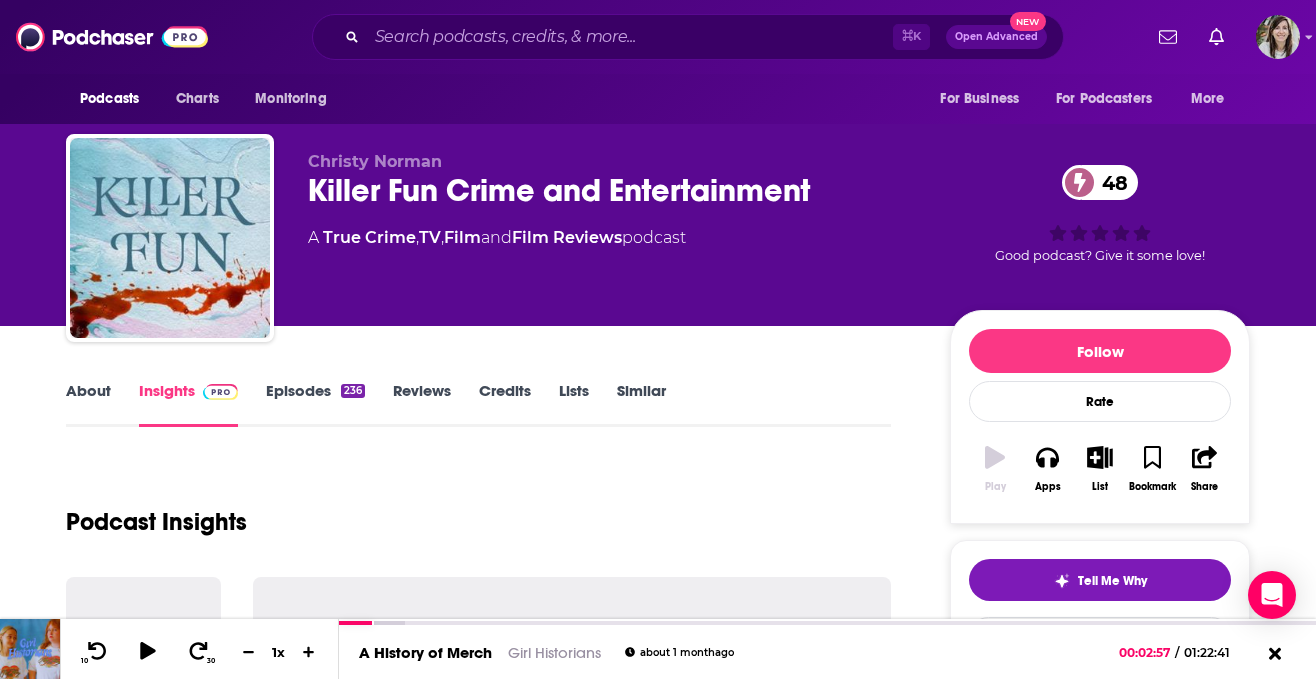 scroll, scrollTop: 230, scrollLeft: 0, axis: vertical 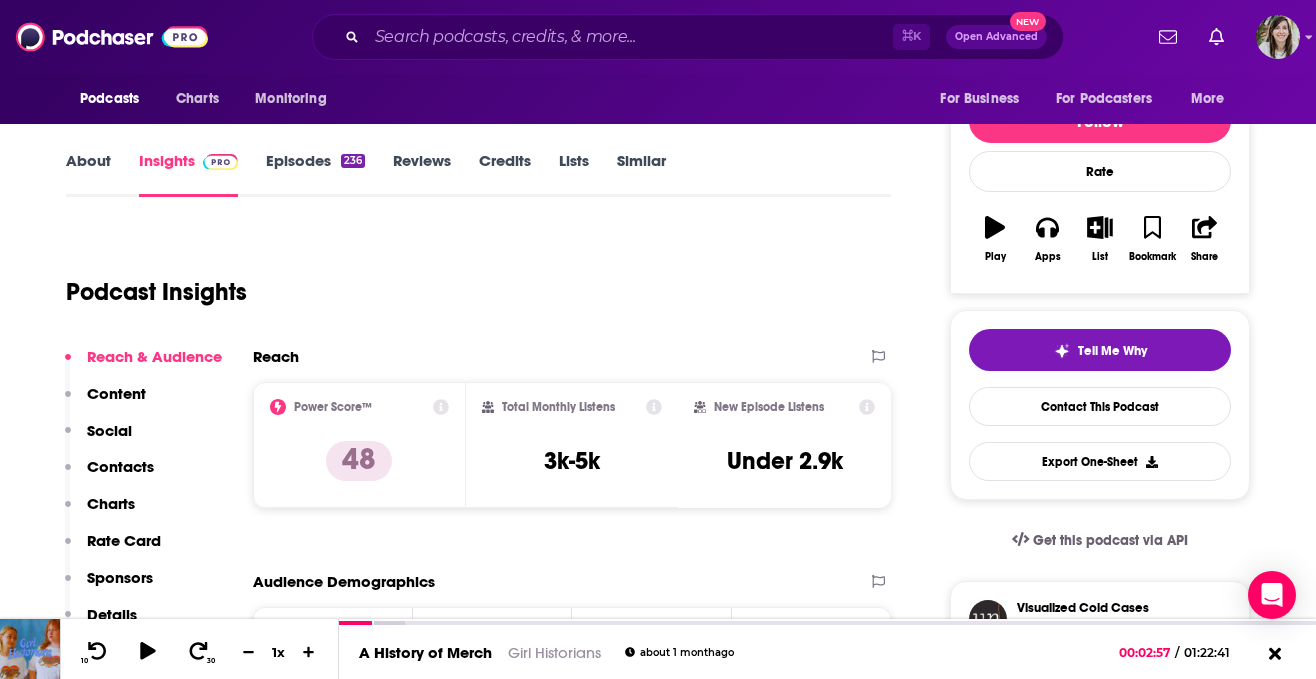 click on "Episodes [NUMBER]" at bounding box center (315, 174) 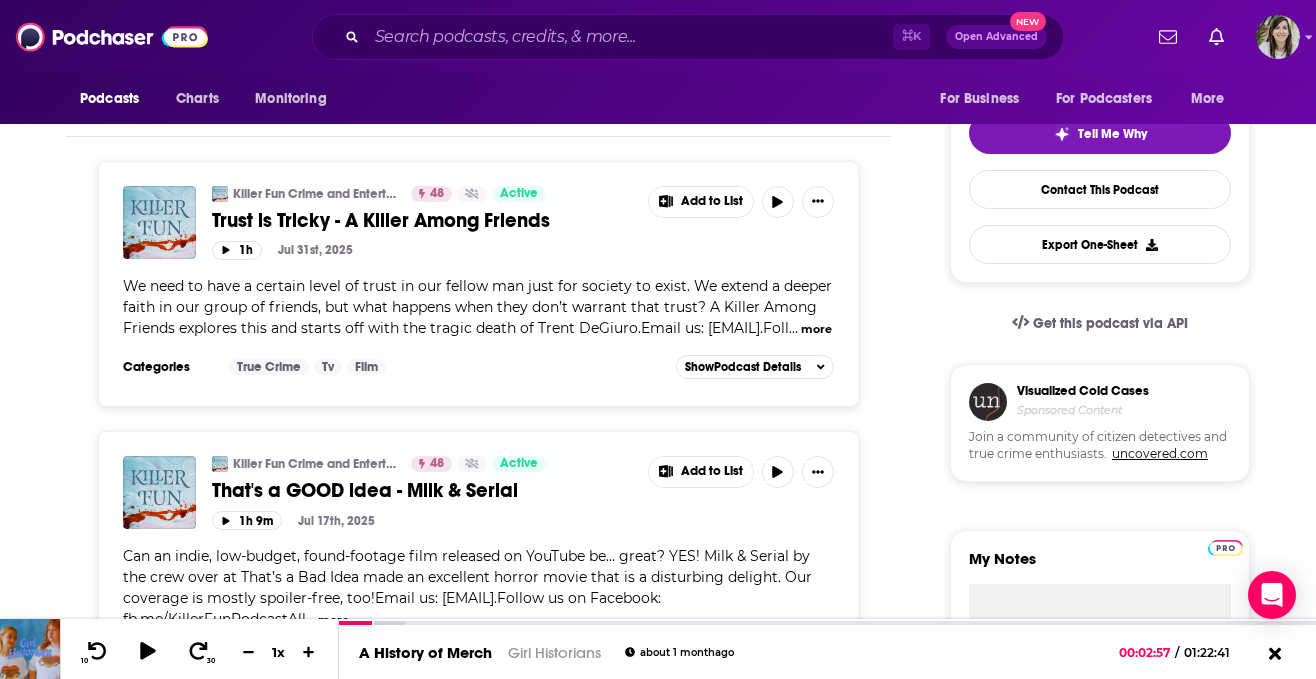 scroll, scrollTop: 437, scrollLeft: 0, axis: vertical 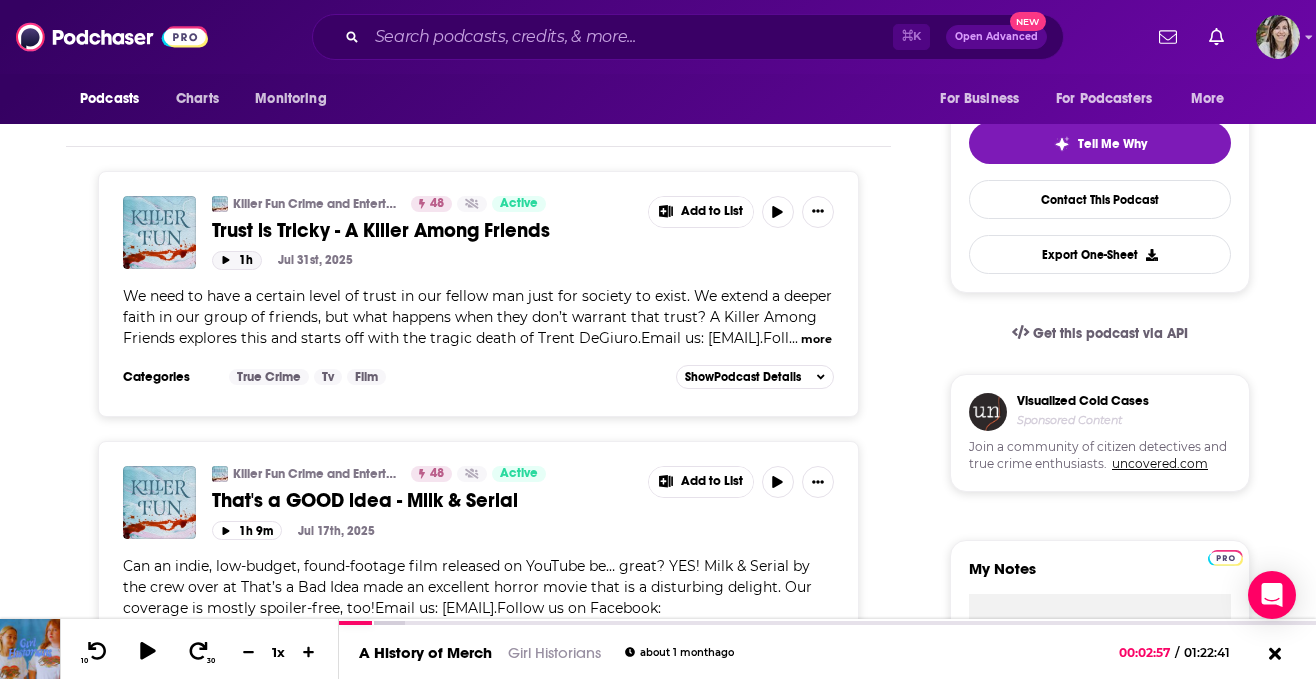 click on "1h" at bounding box center (237, 260) 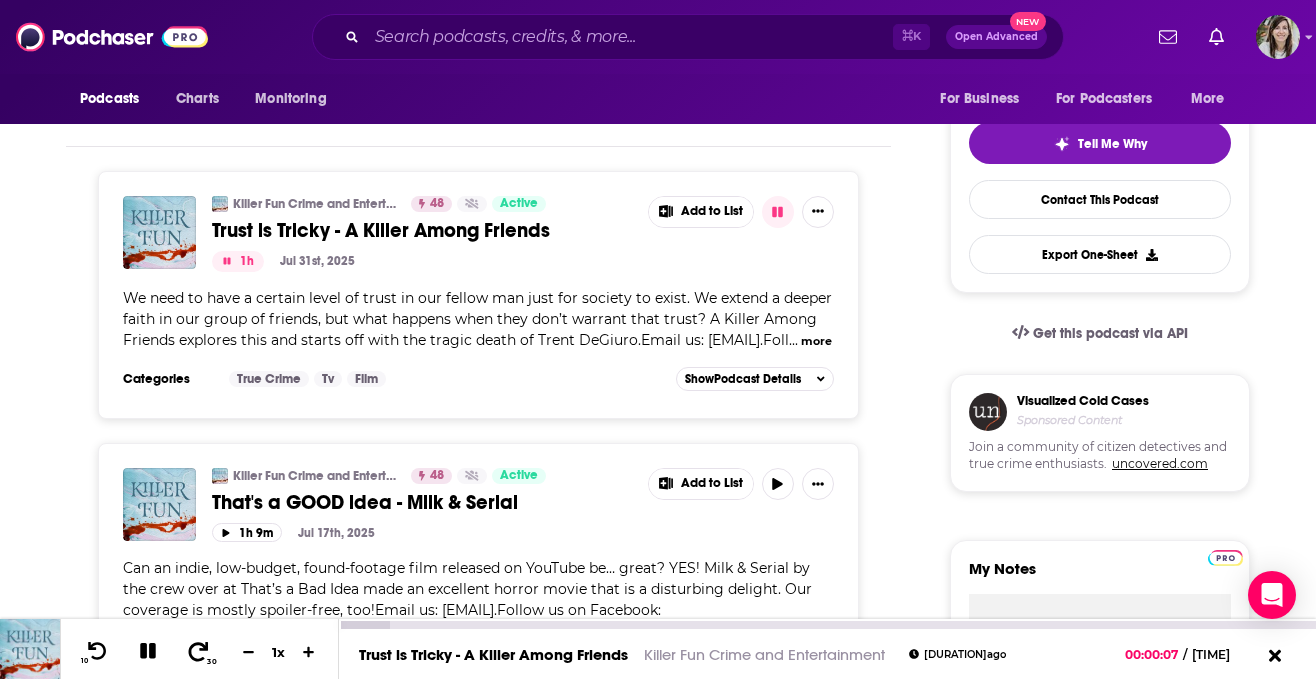click 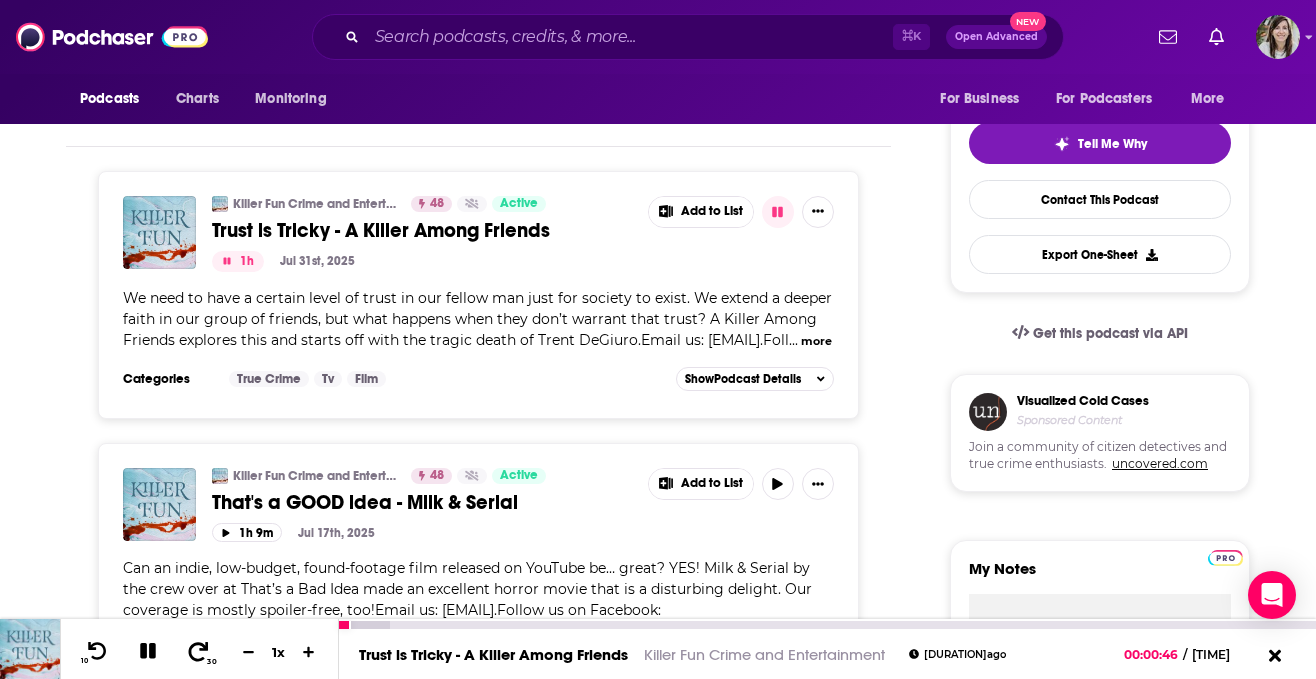 click 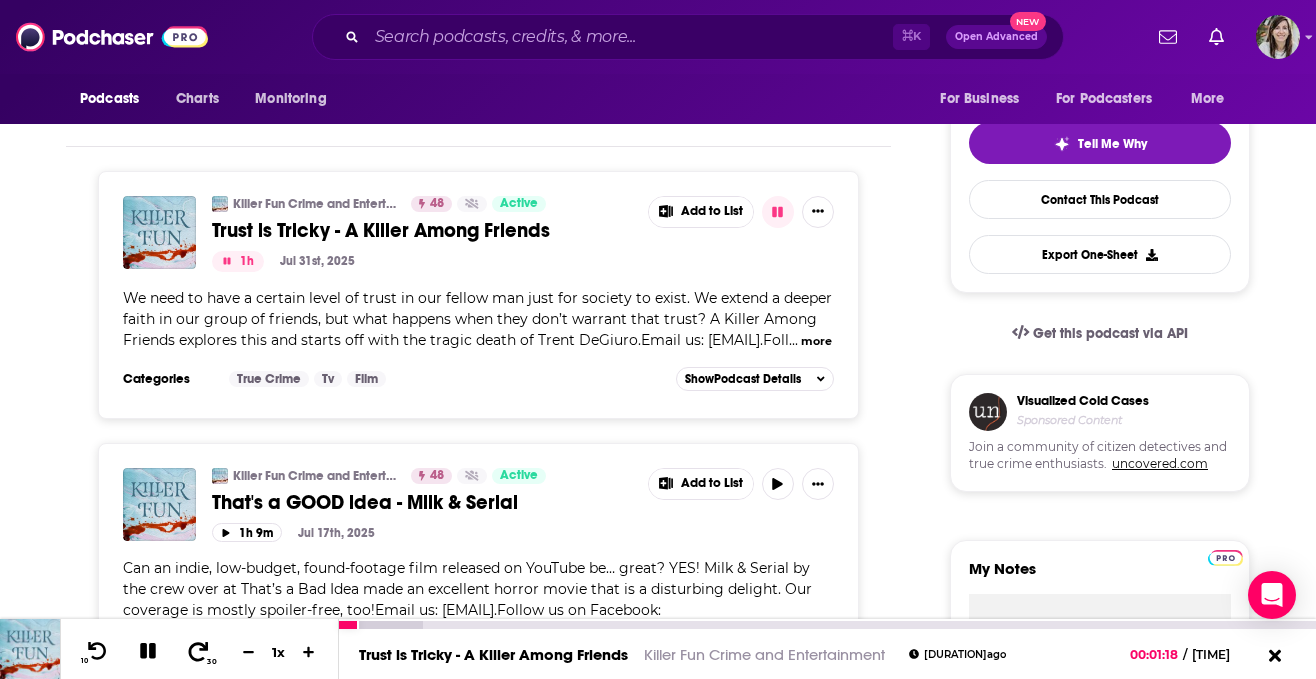 click 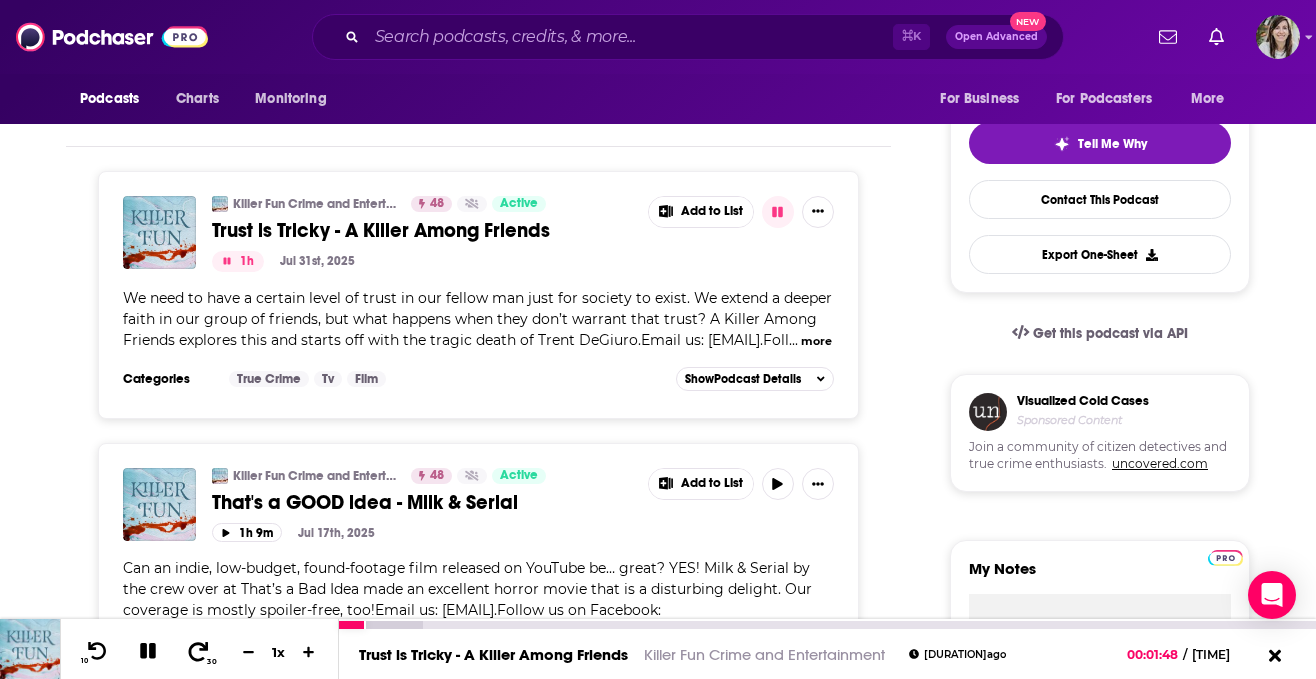 click 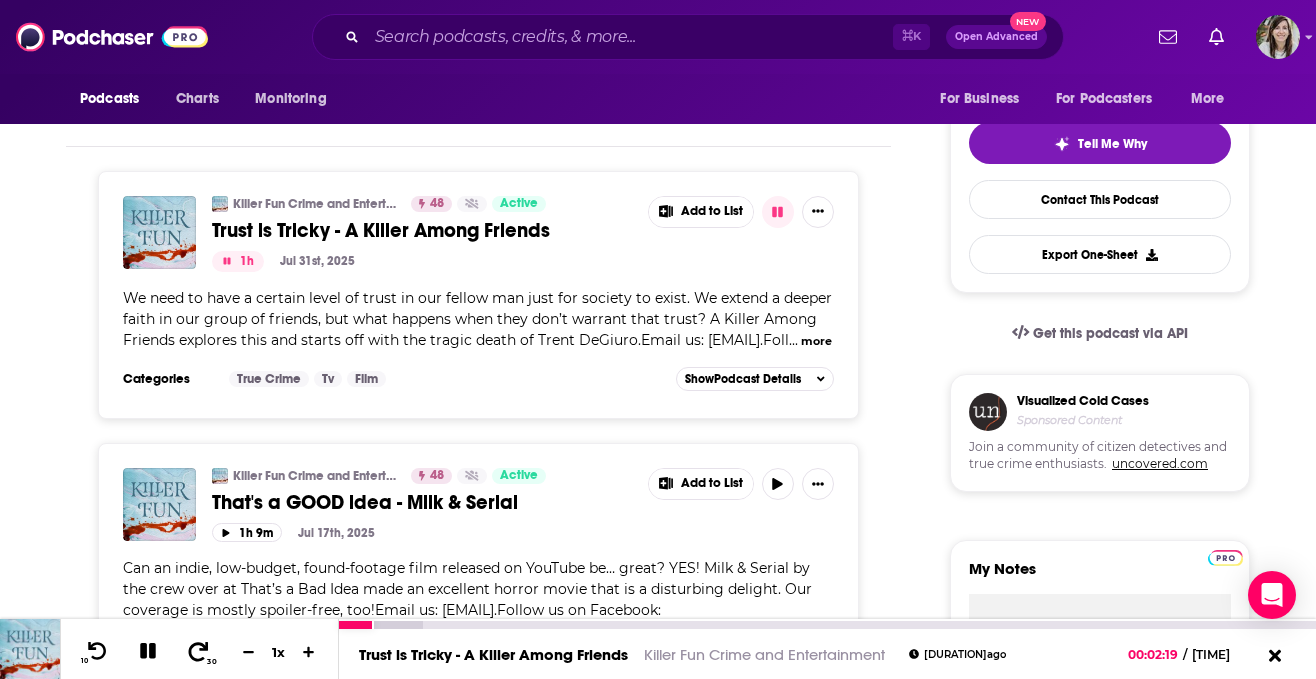 click 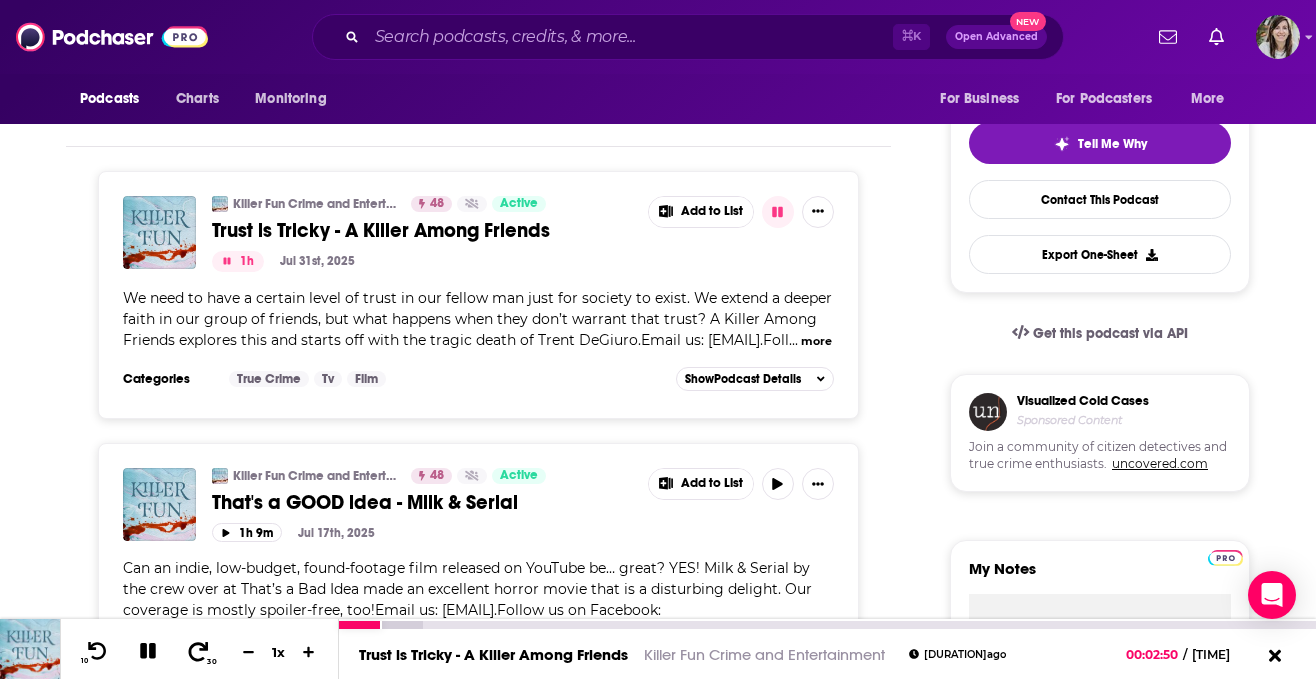 click 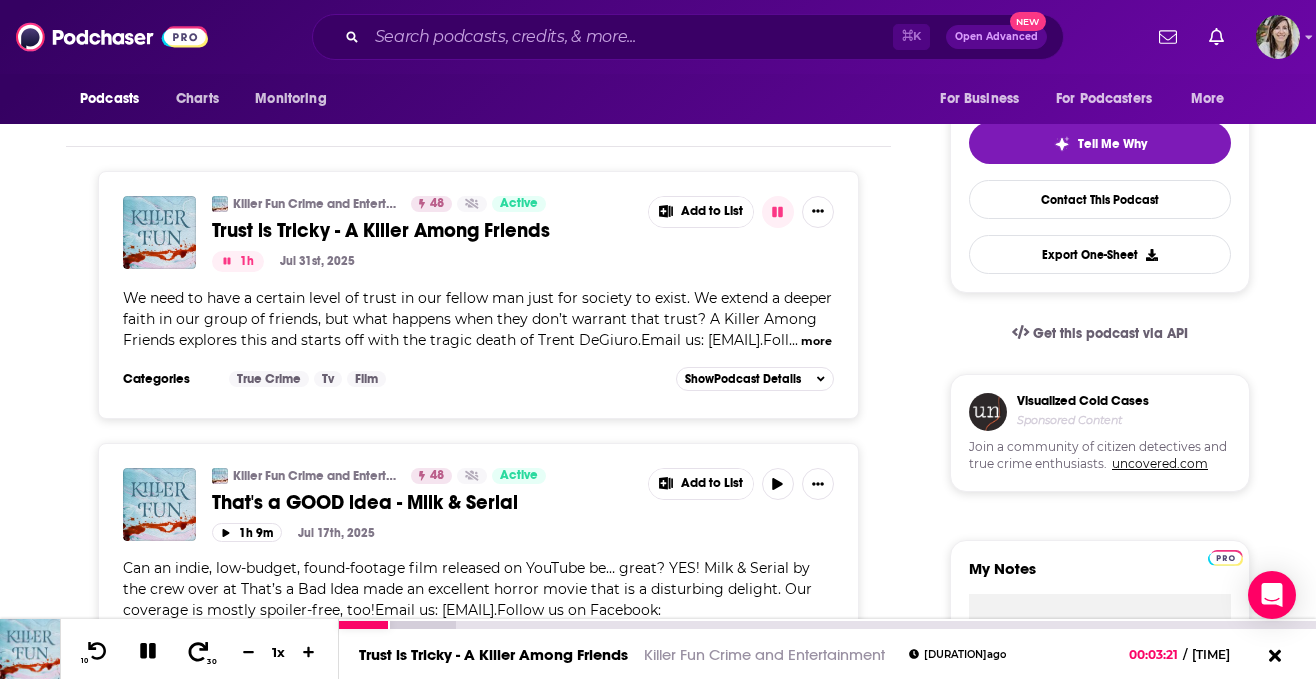 click 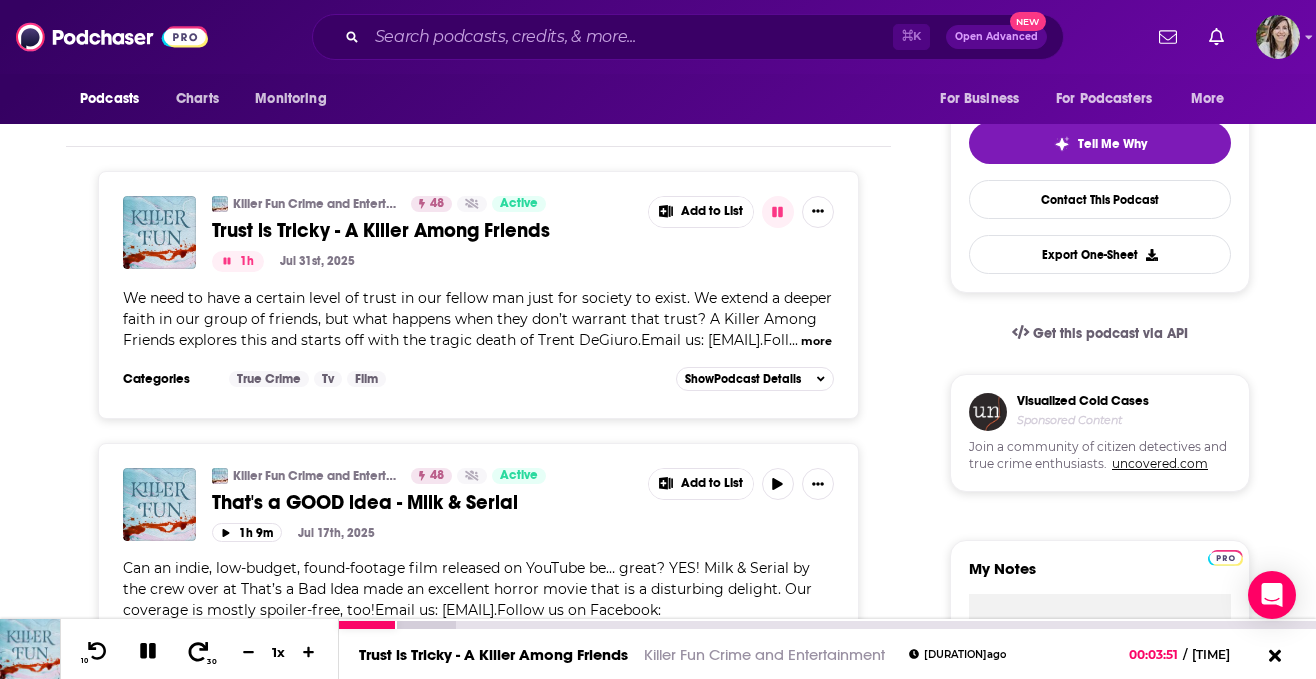 click 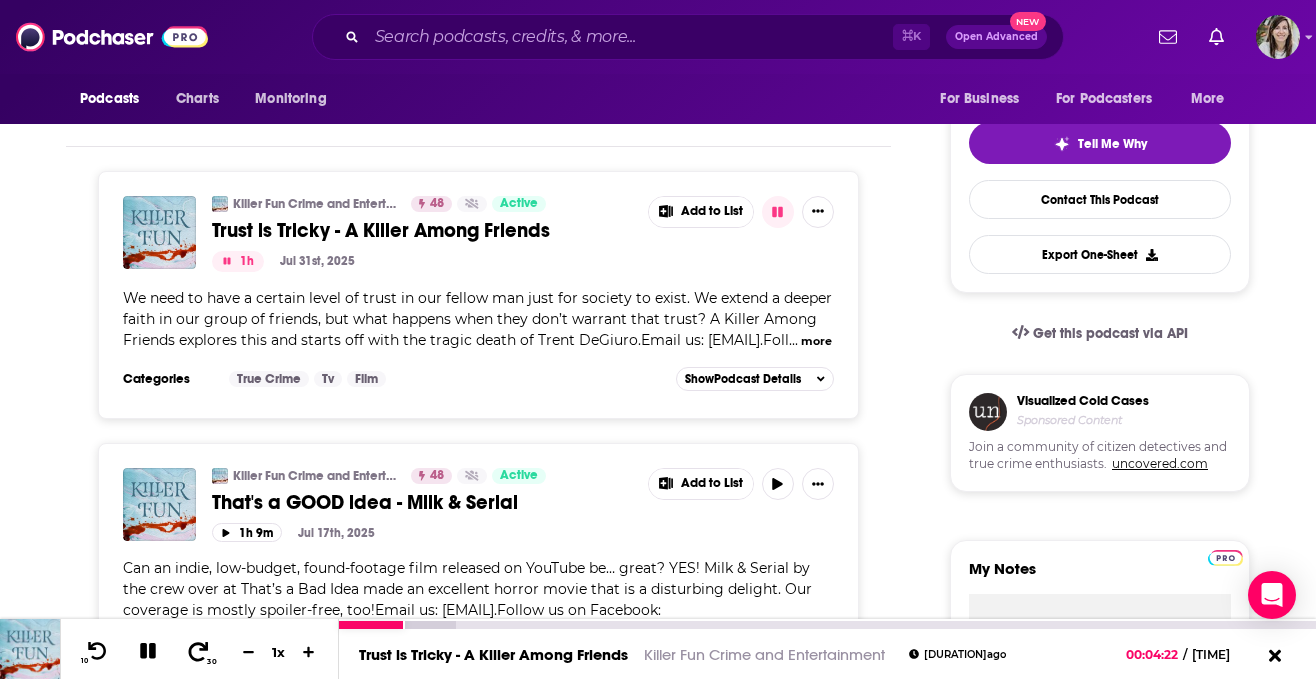 click 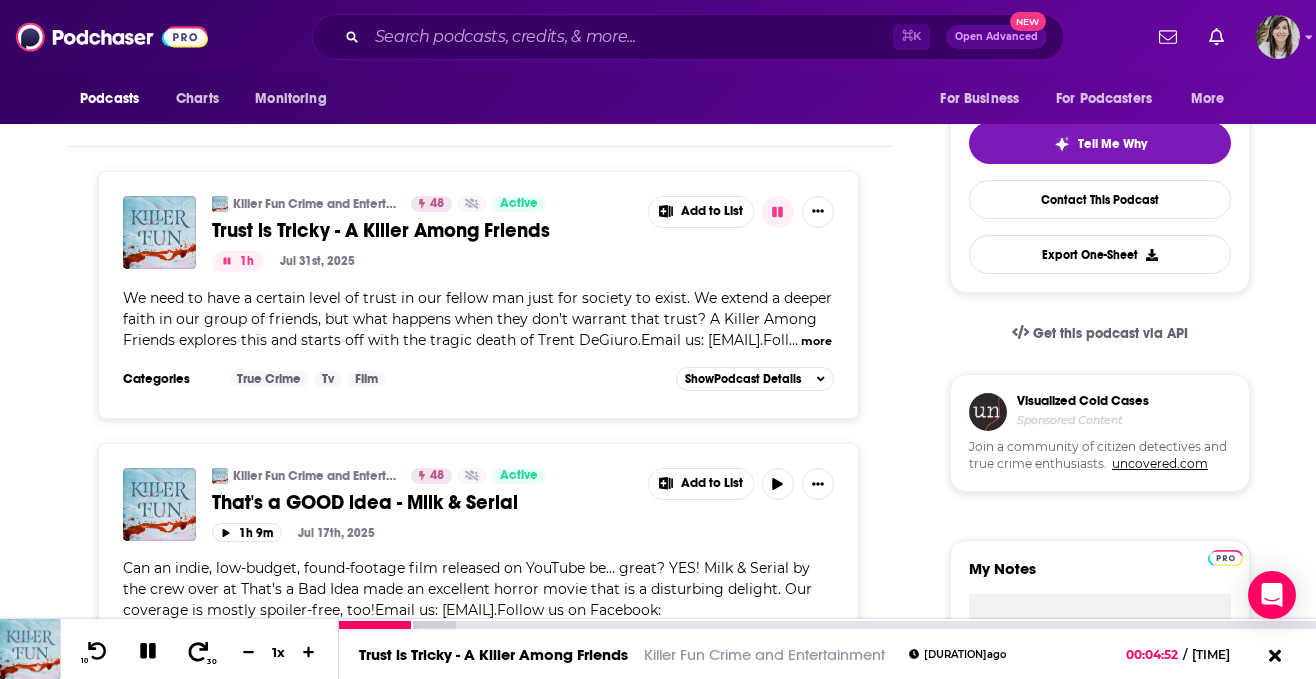 click 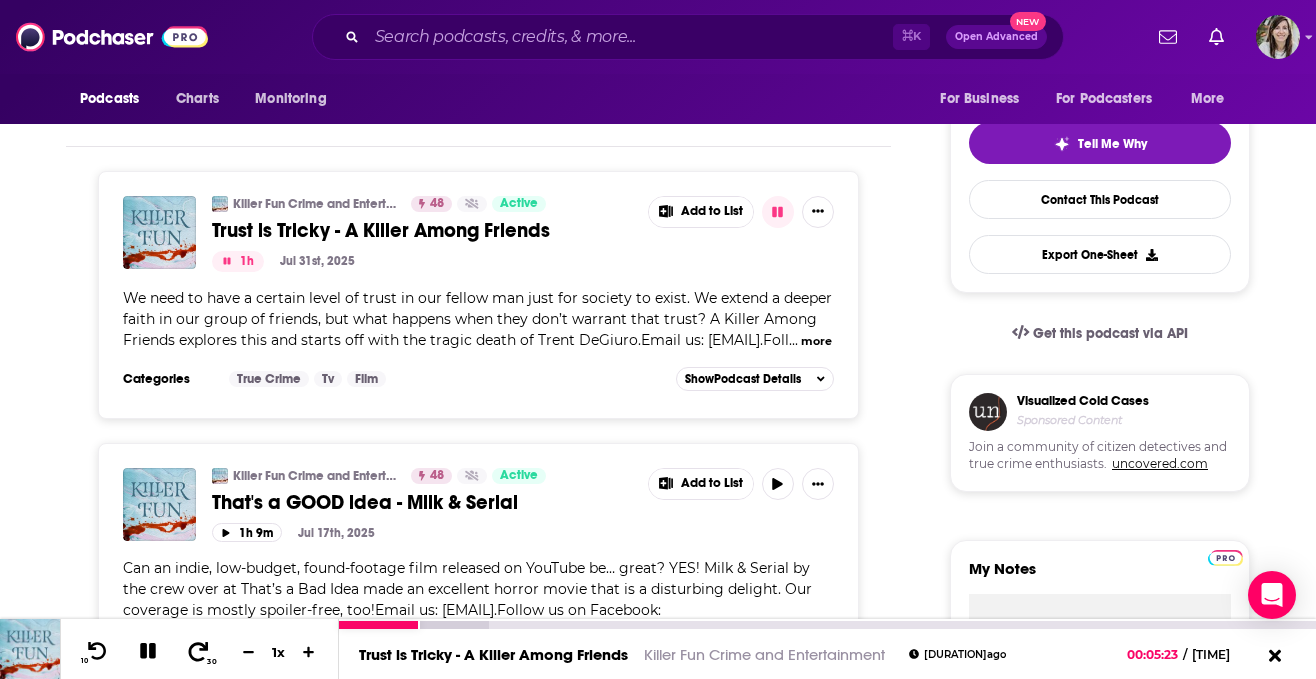 click 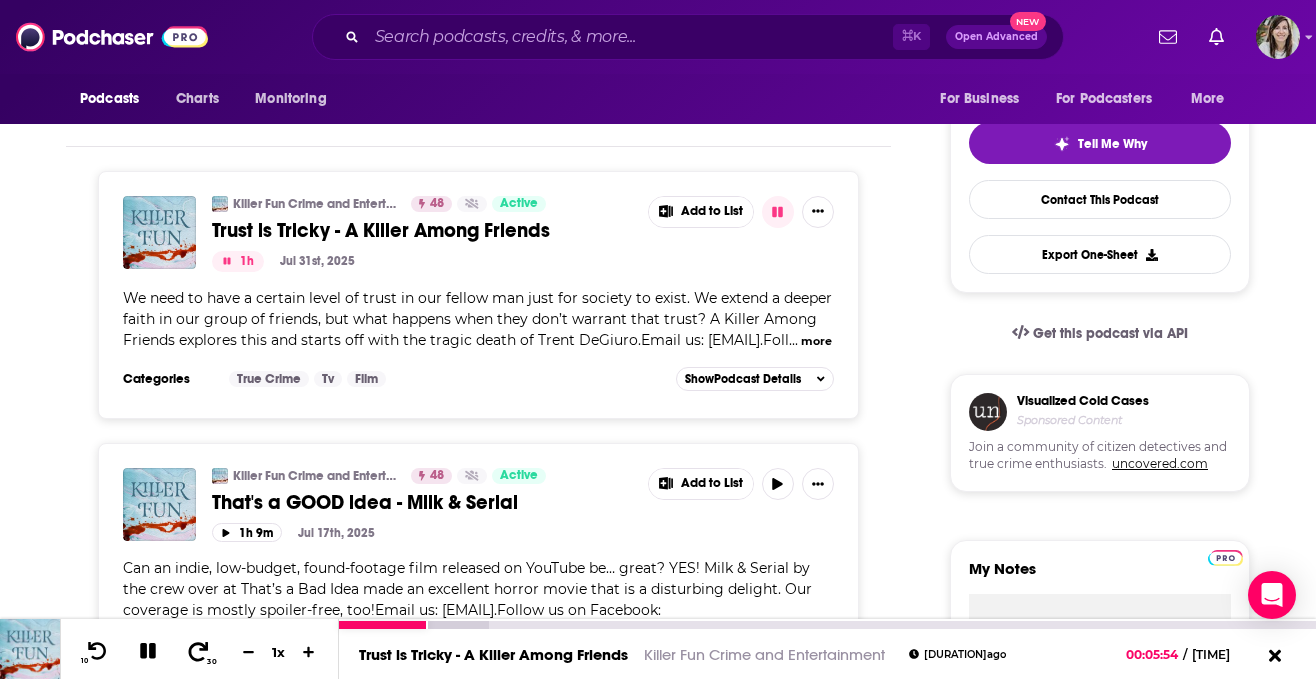 click 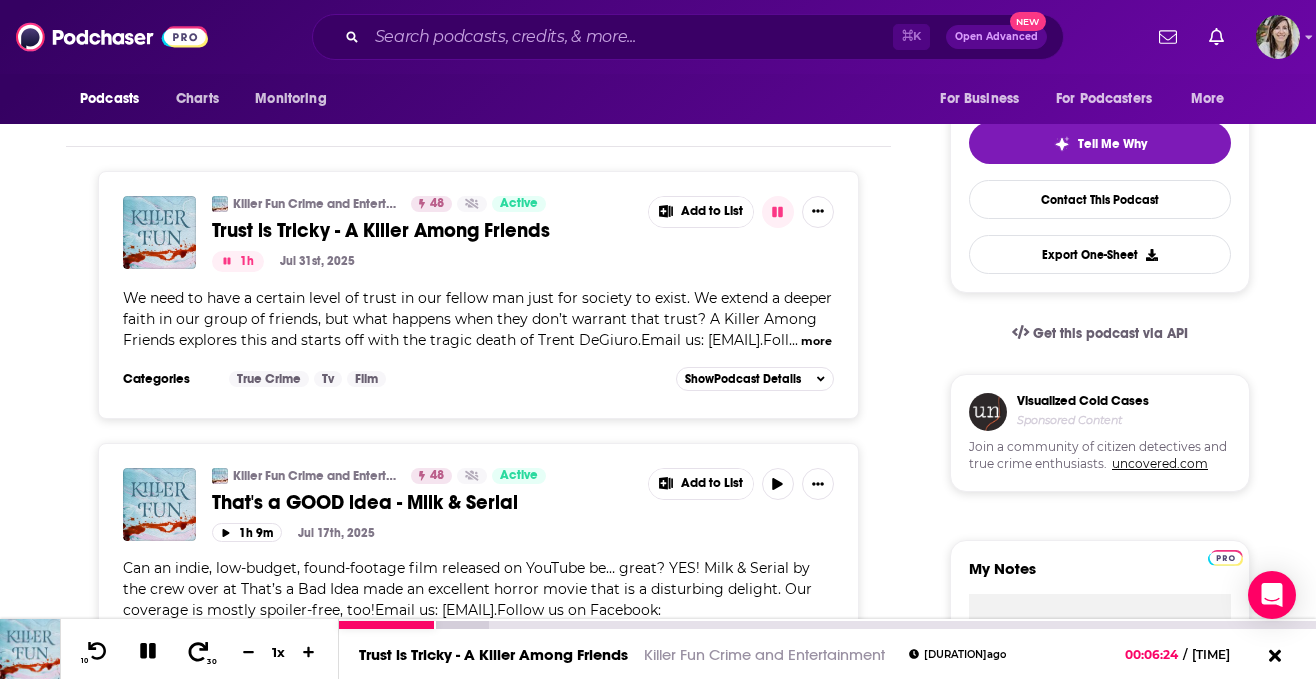 click 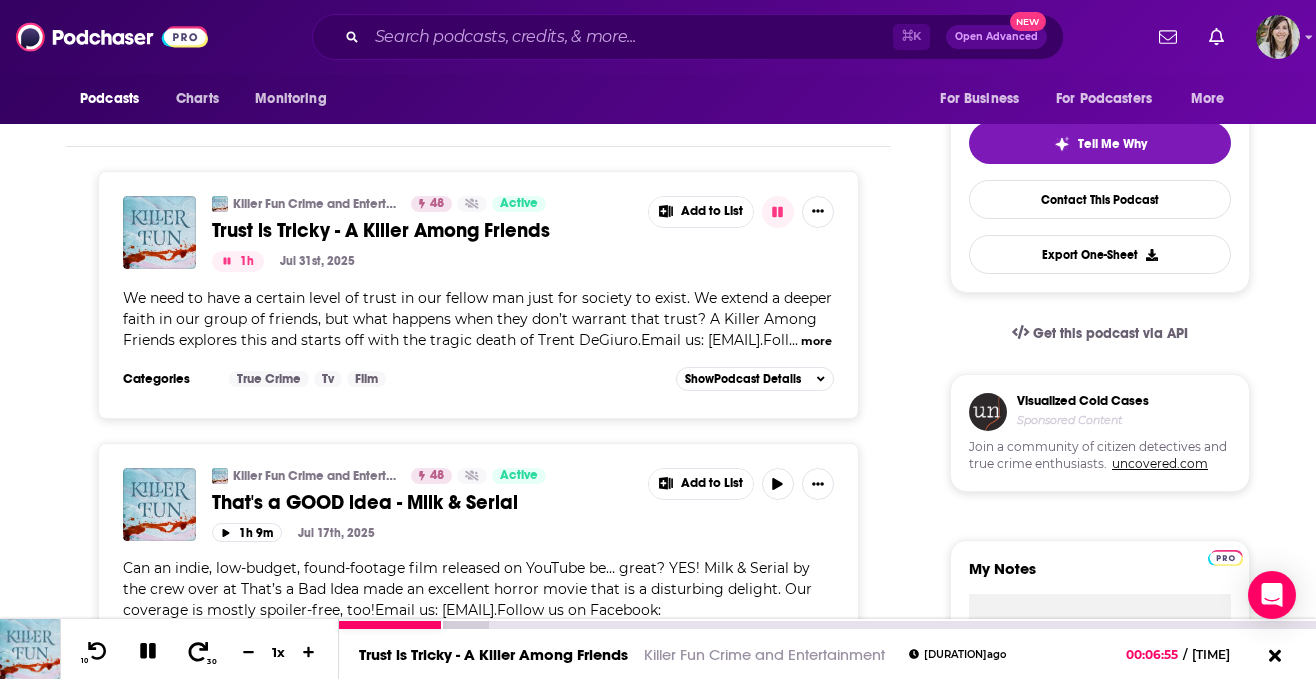 click 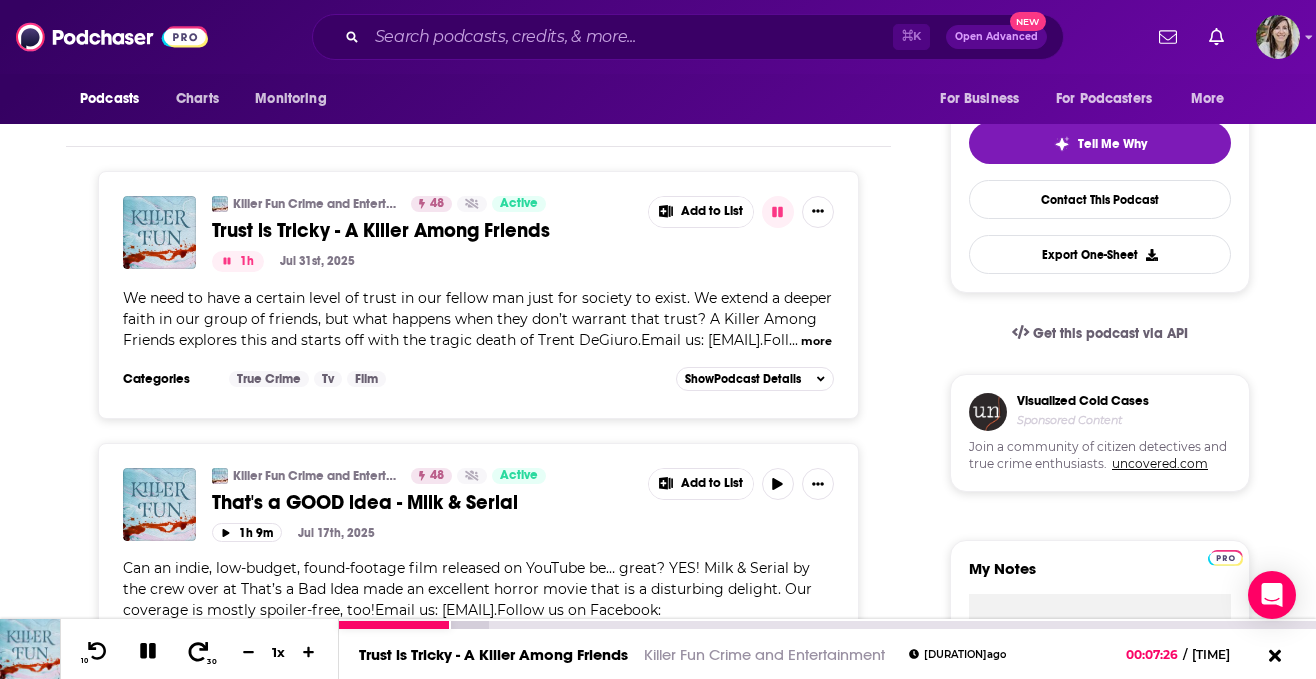 click 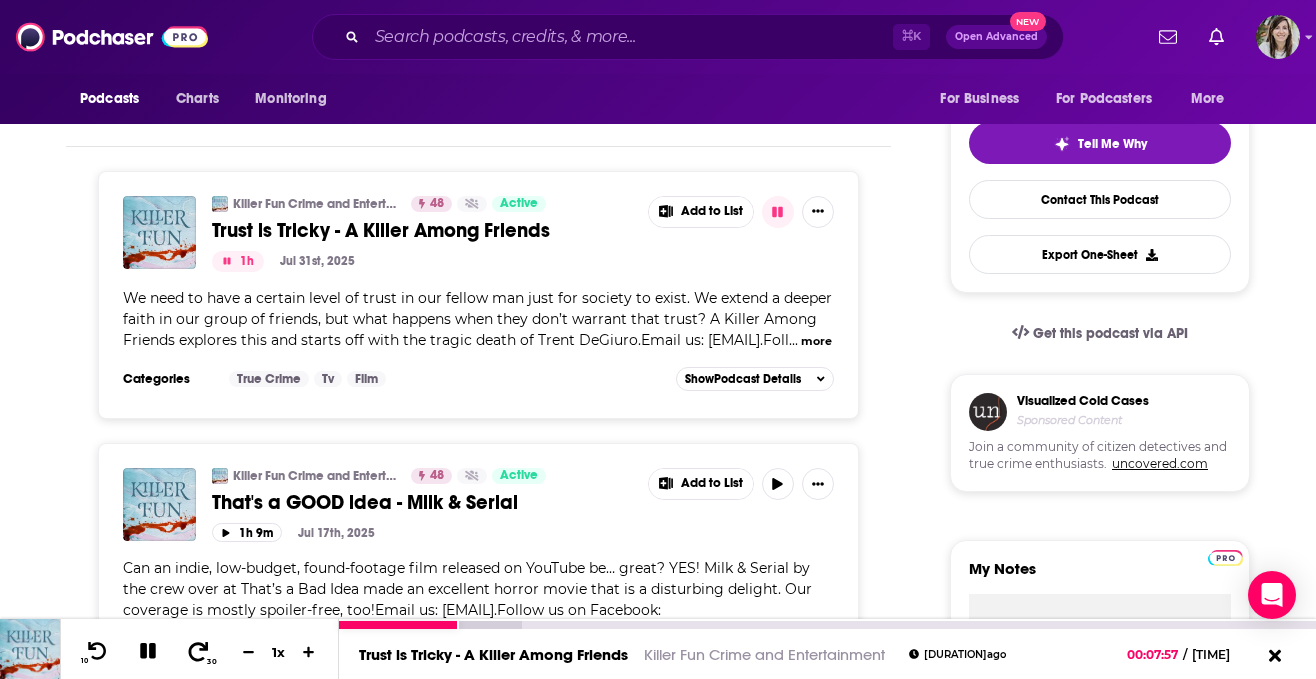 click 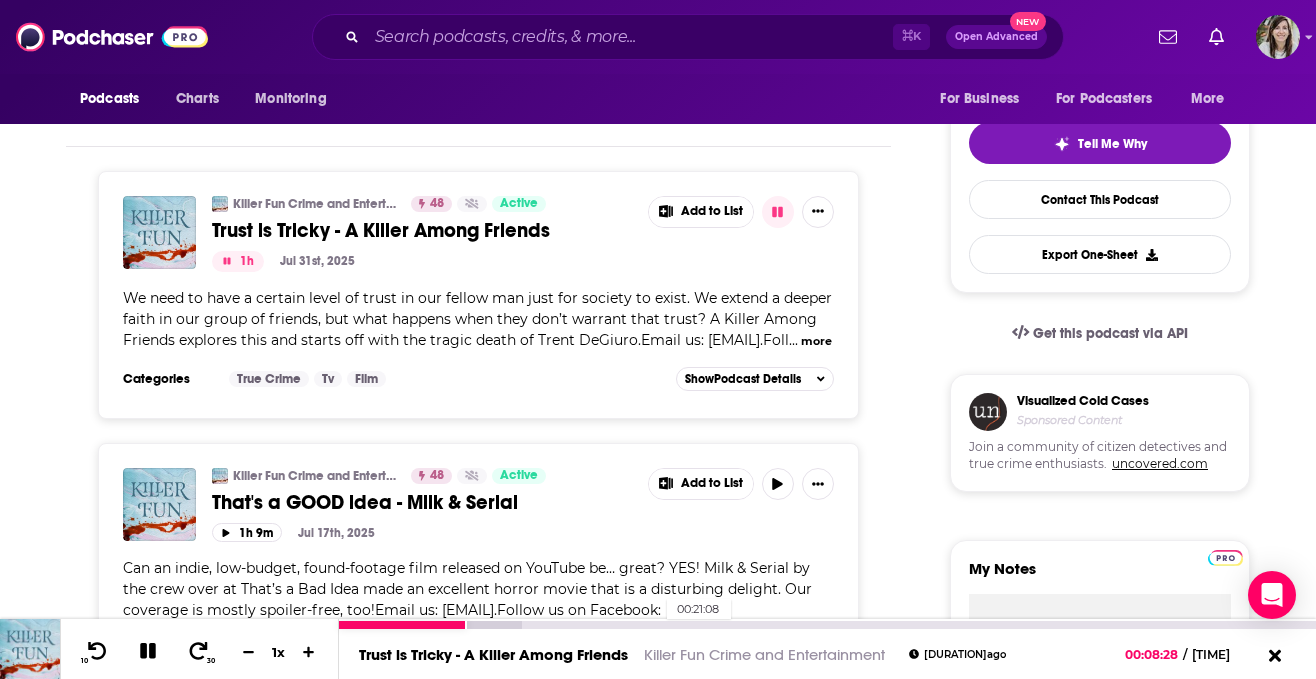 click on "00:21:08" at bounding box center (827, 625) 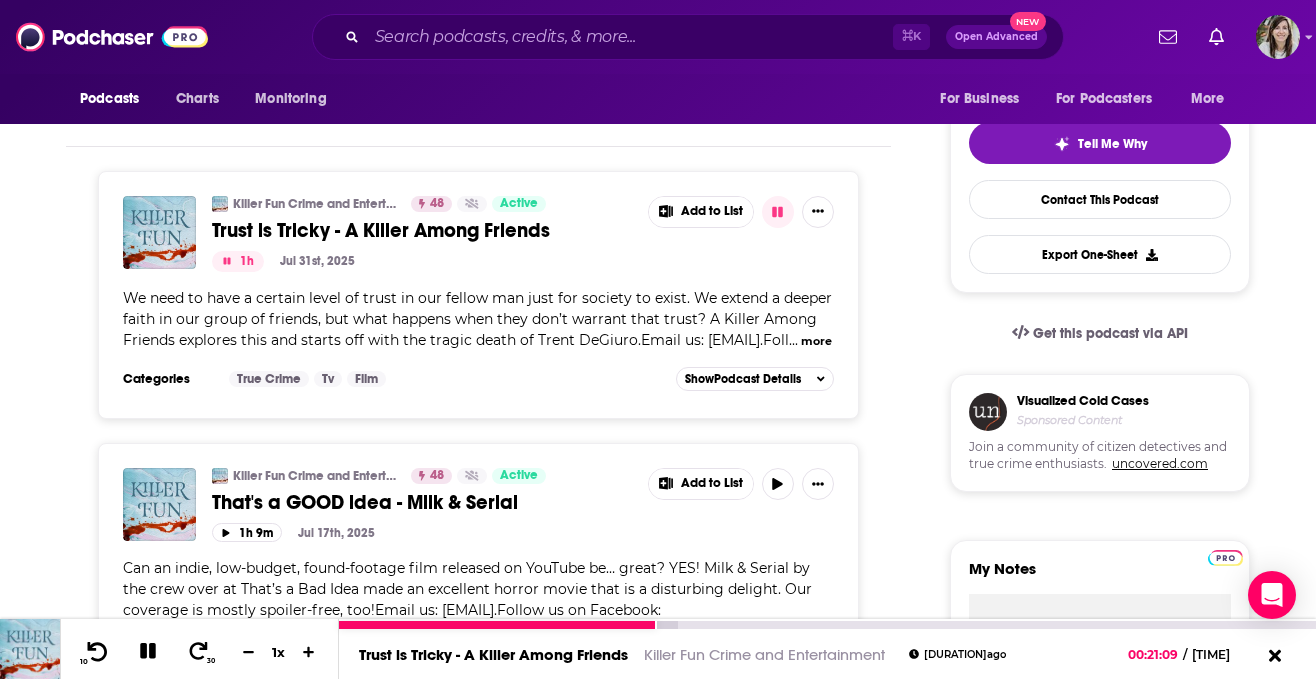 click 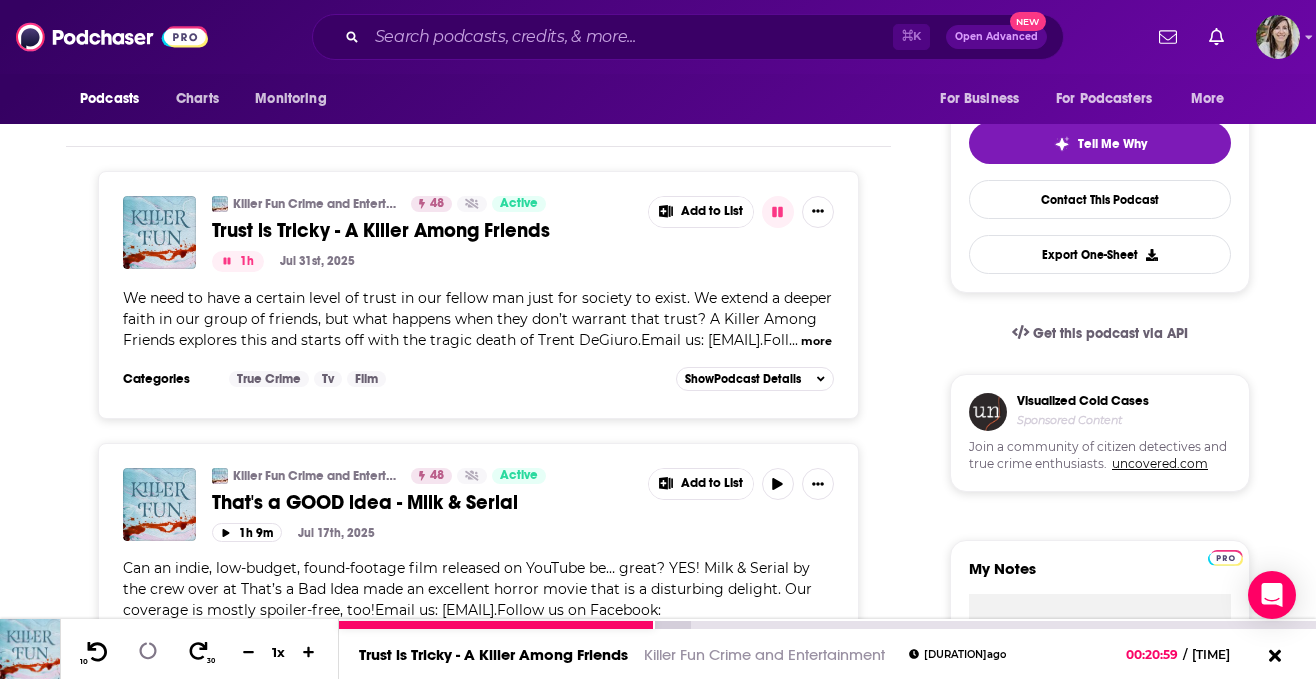 click 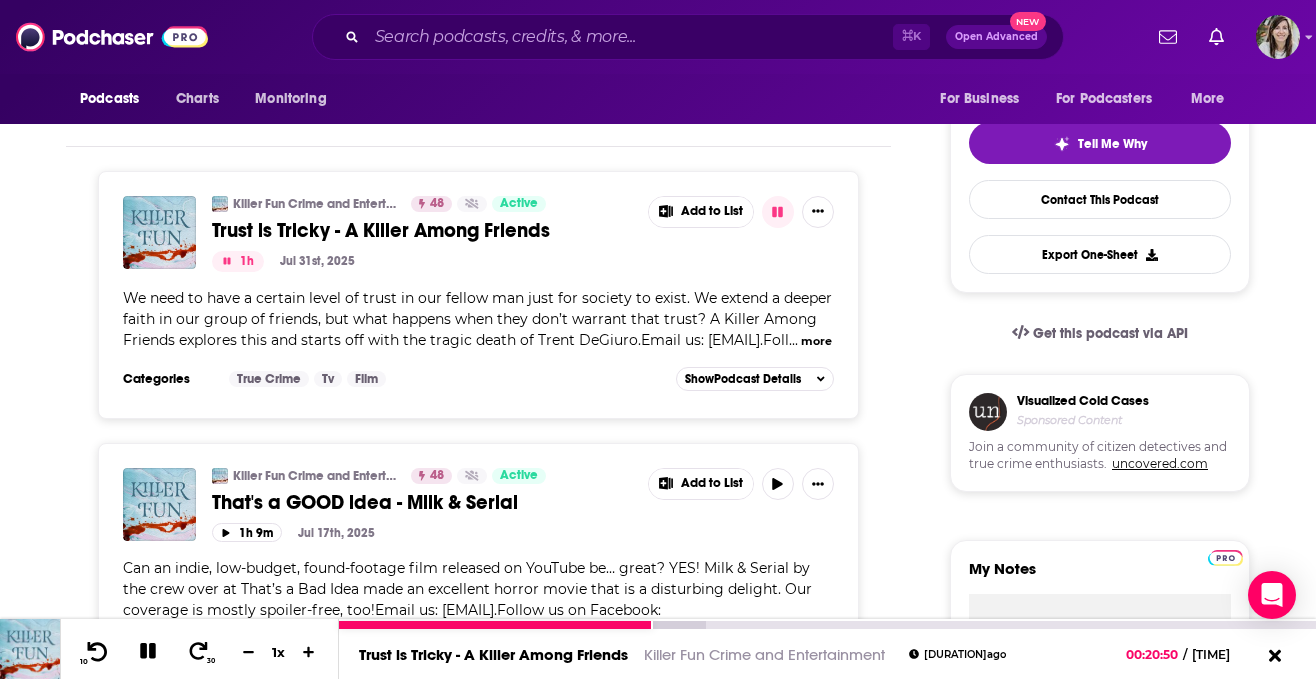 click 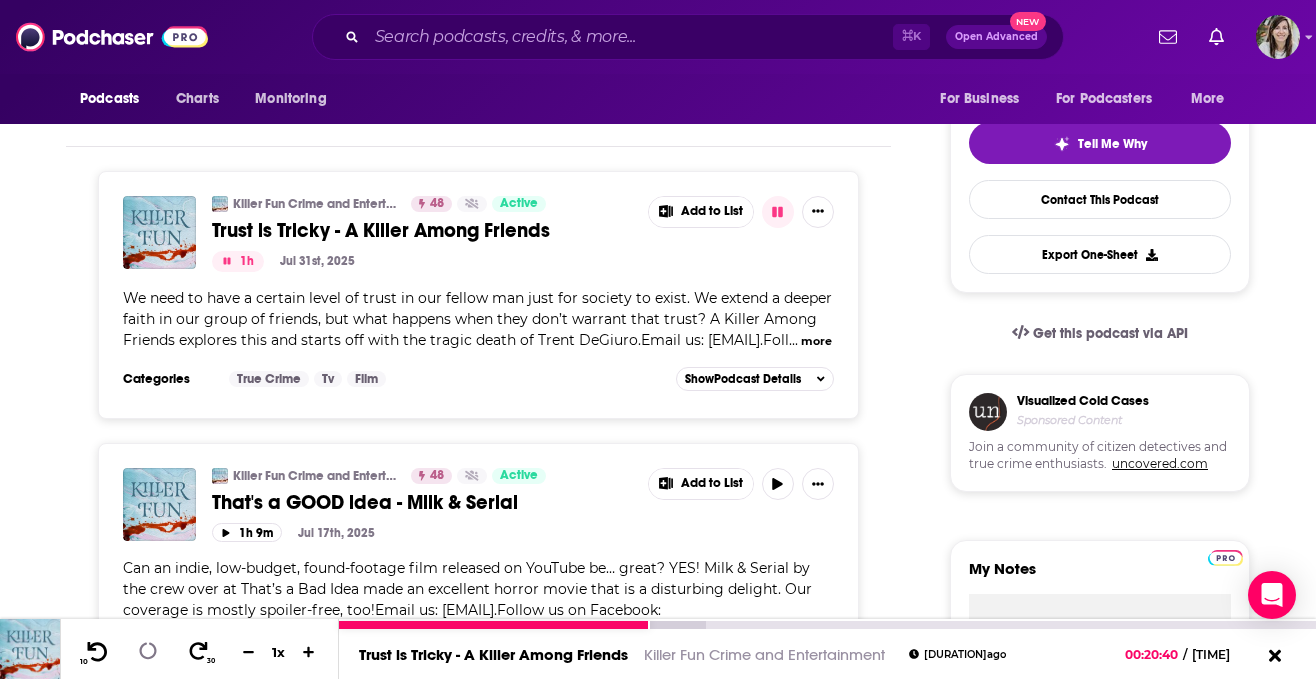 click 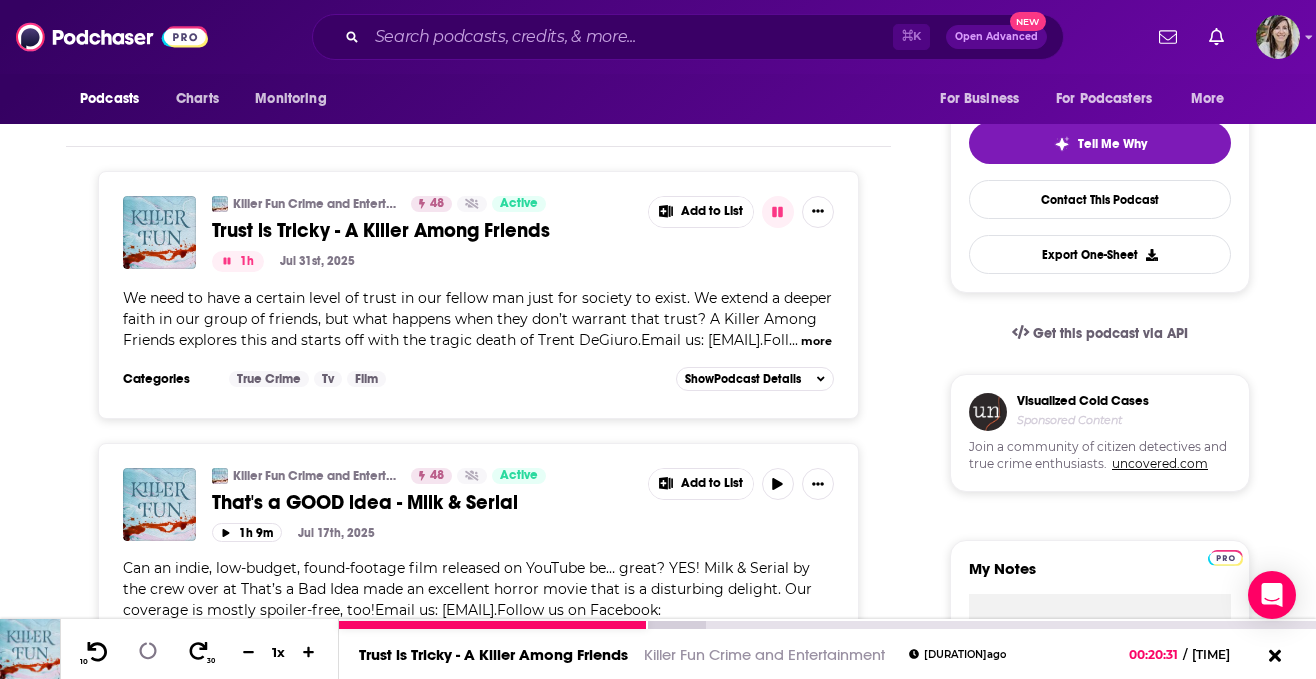 click 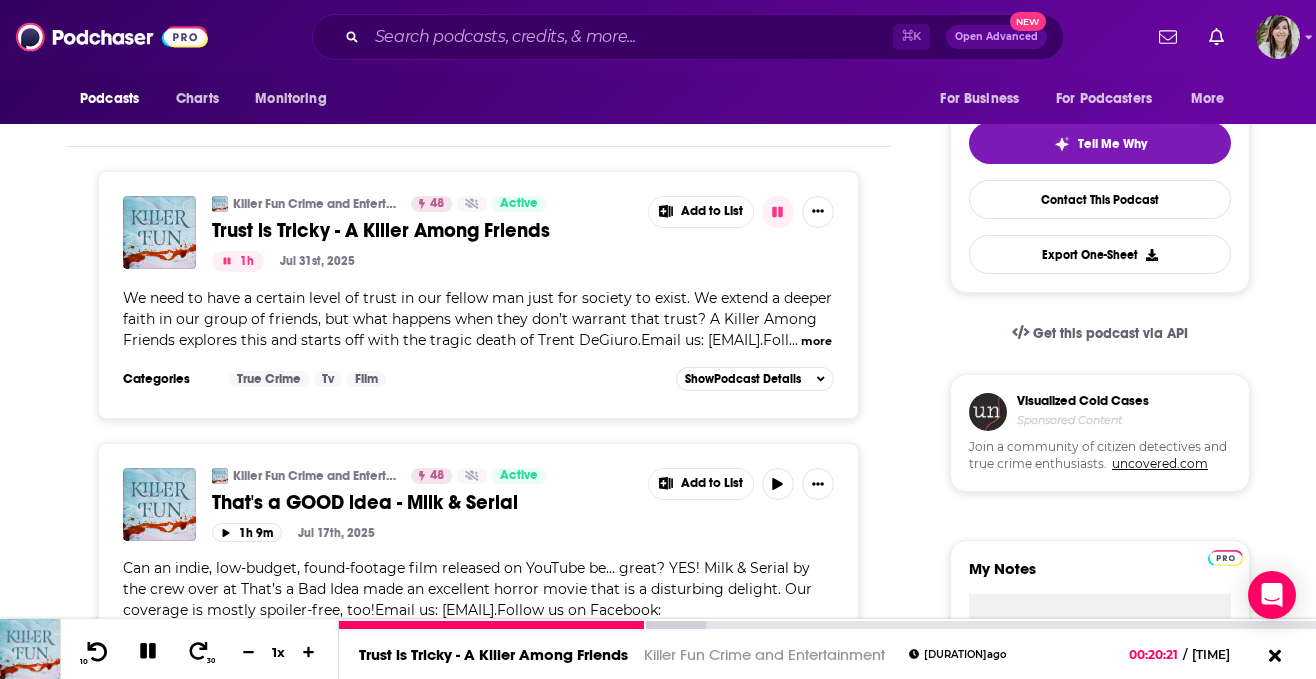 click 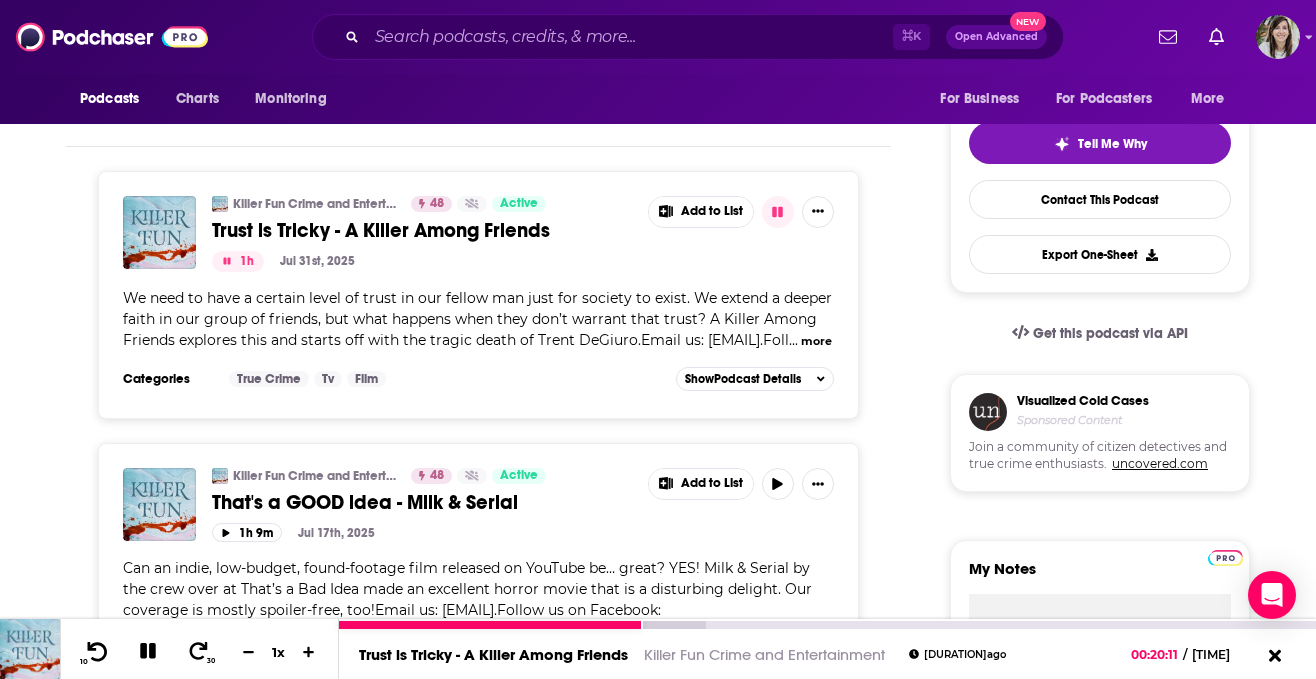 click 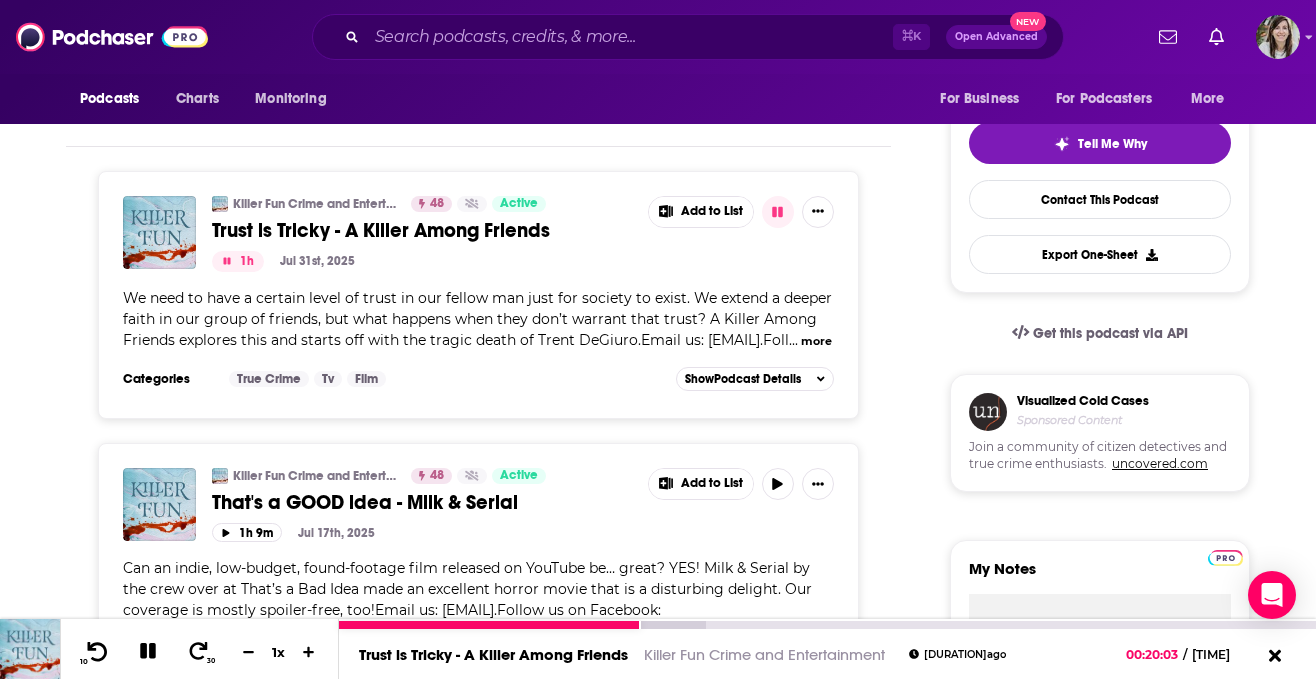 click 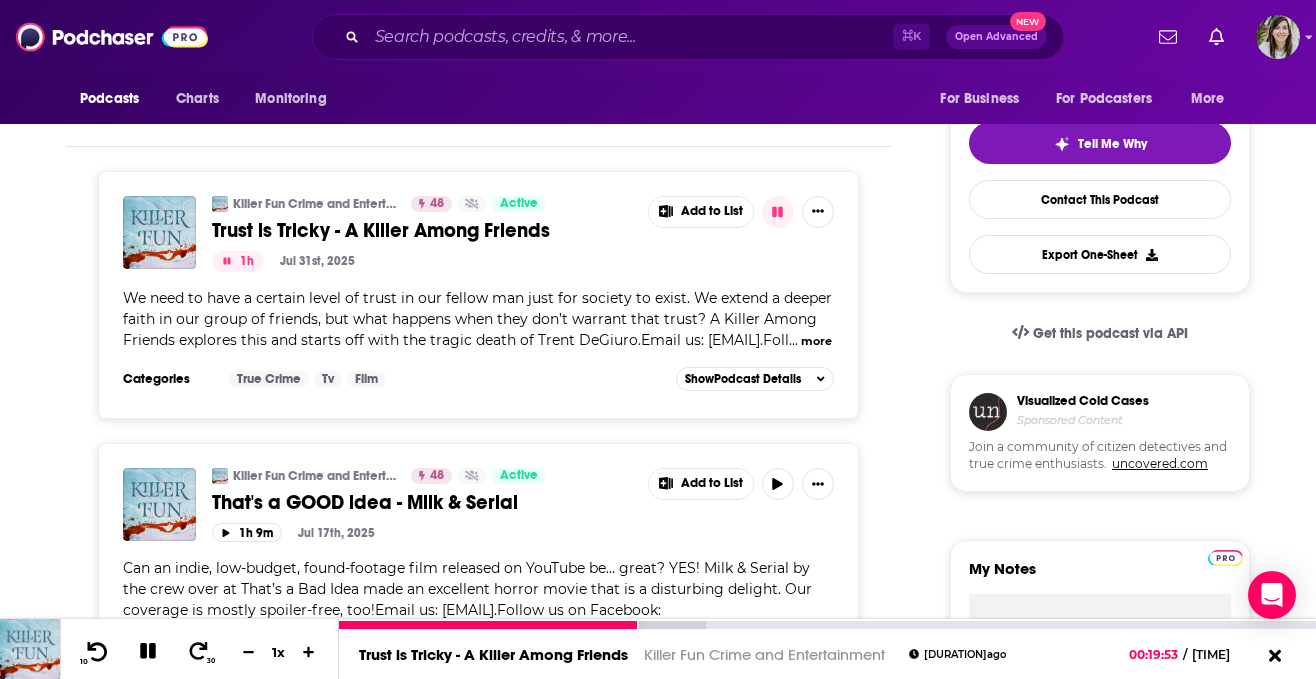 click 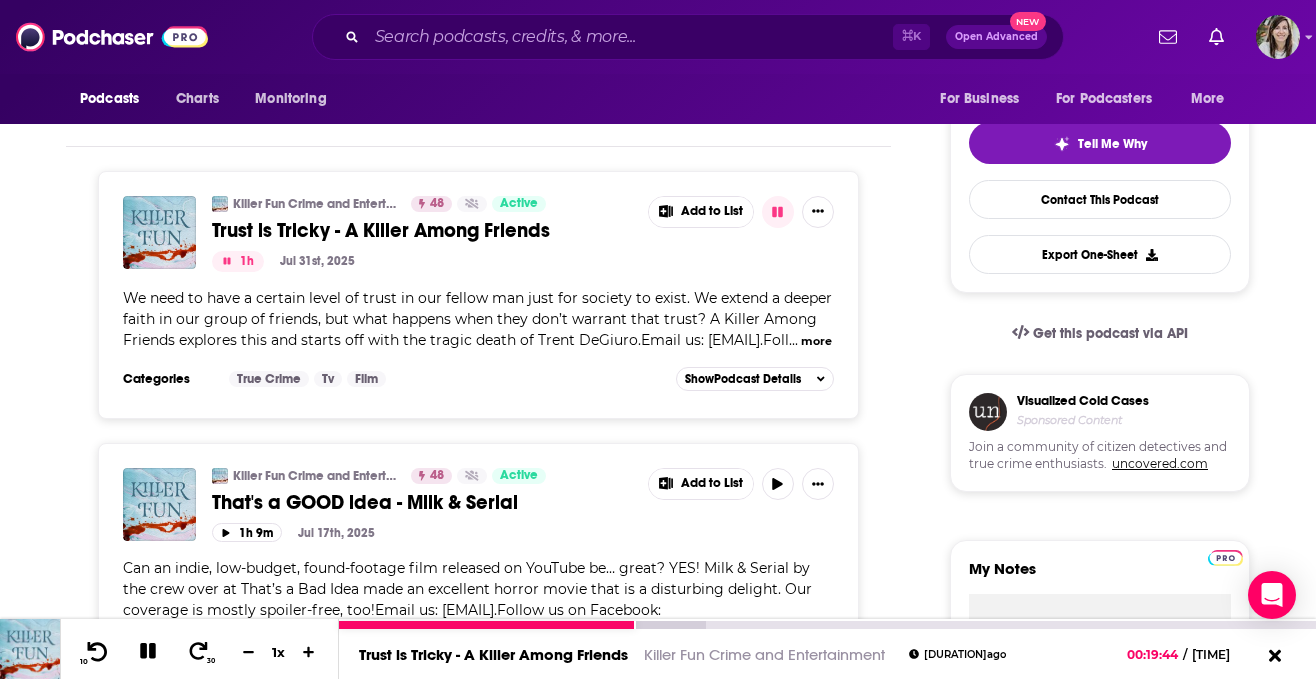 click 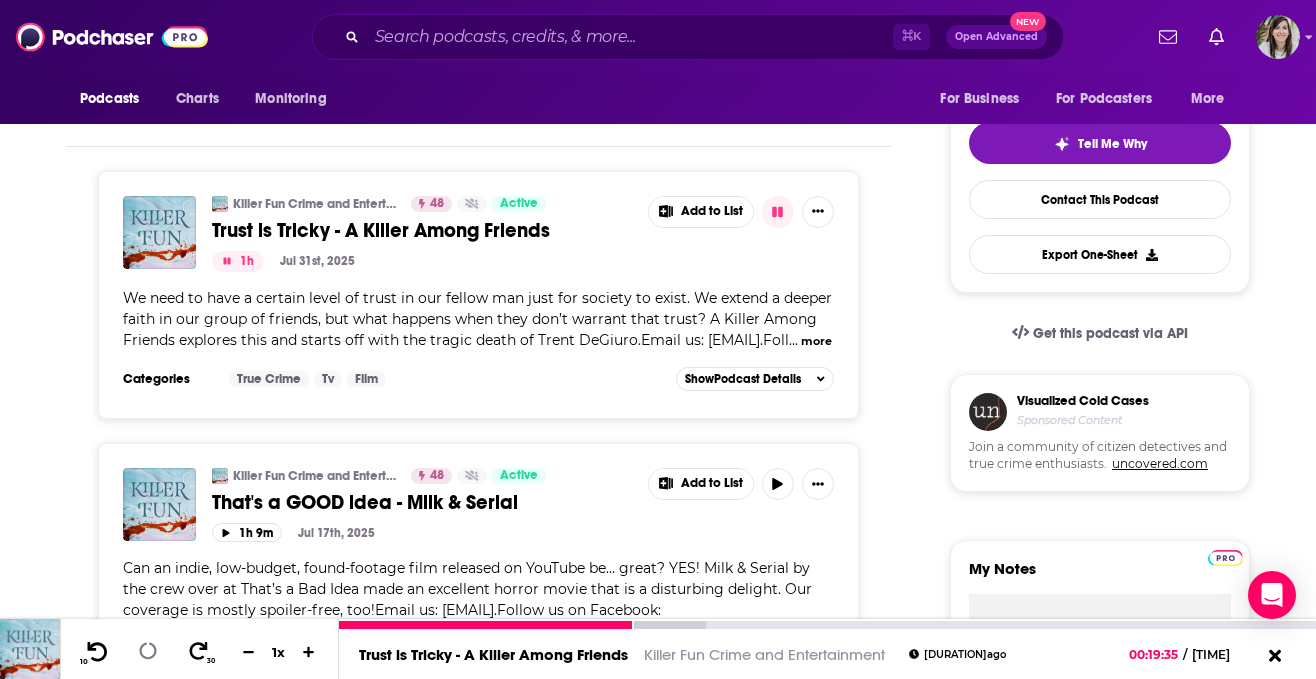 click 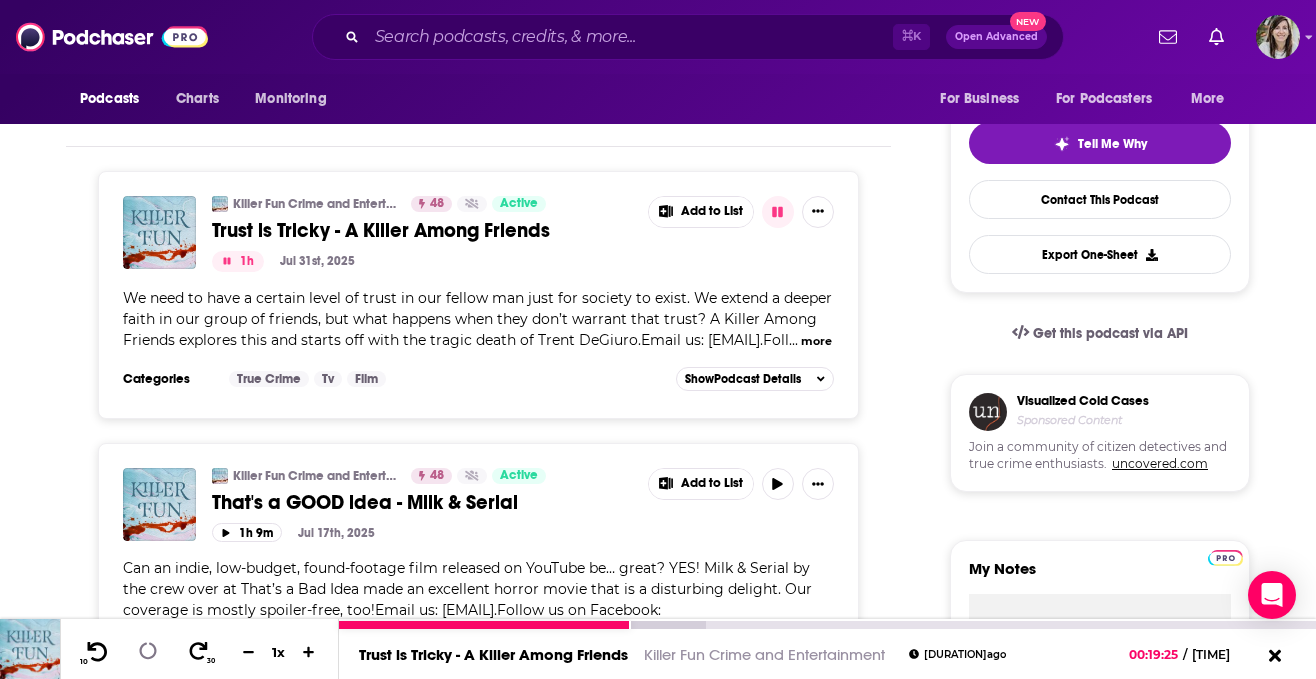 click 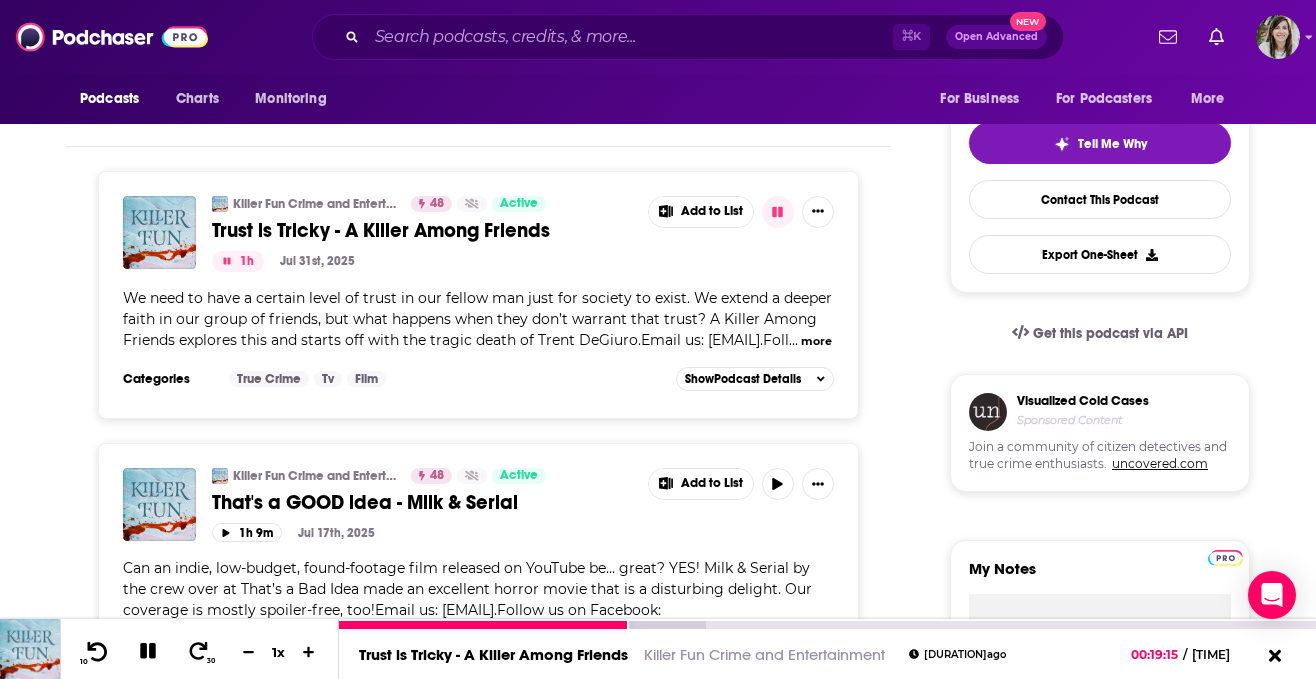 click 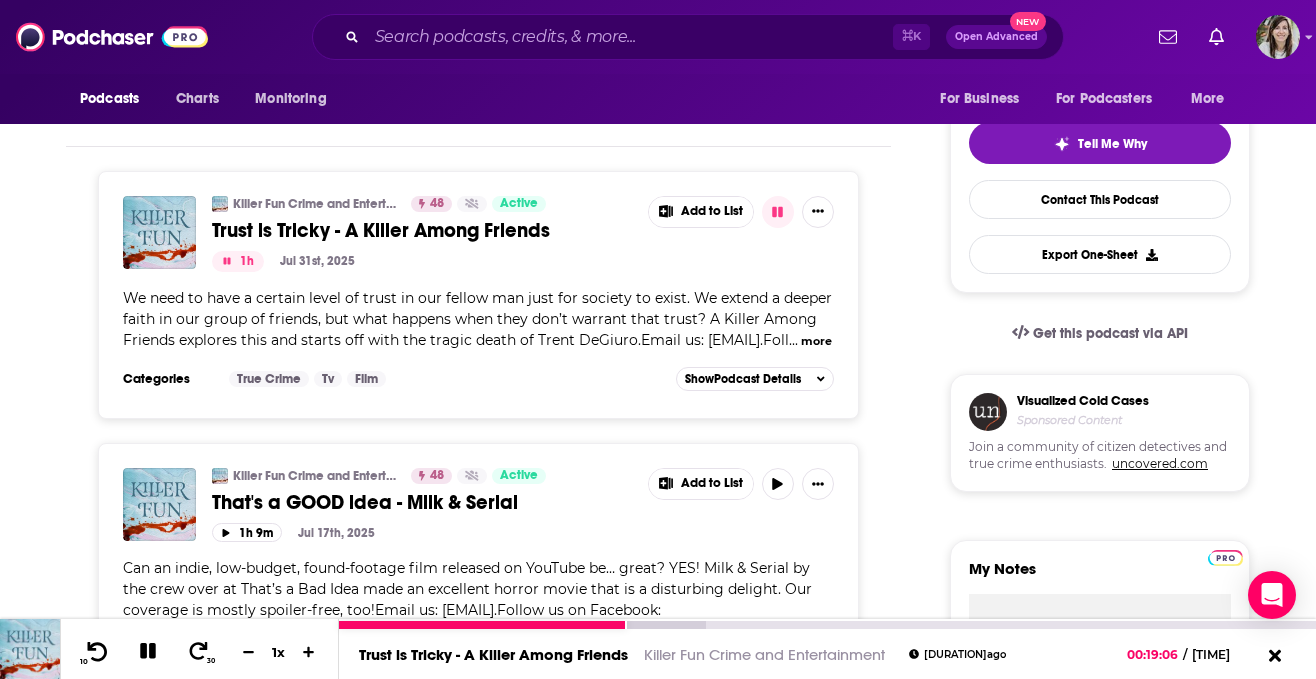 click 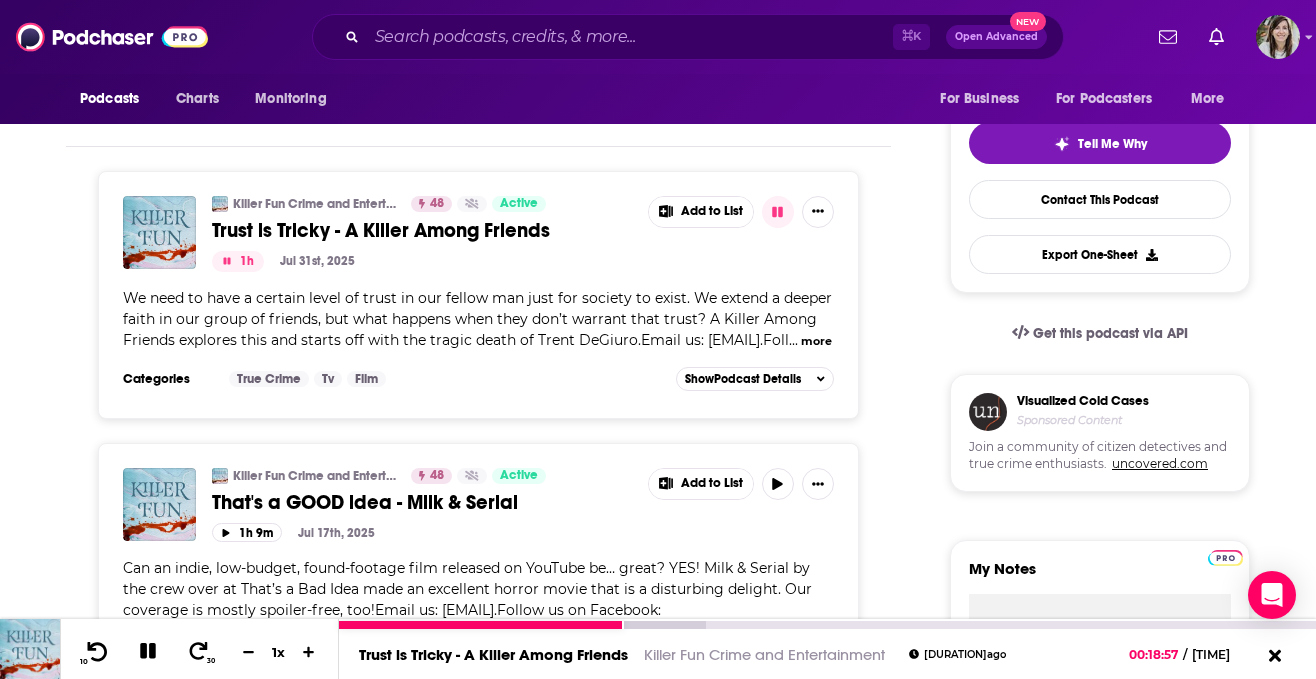 click 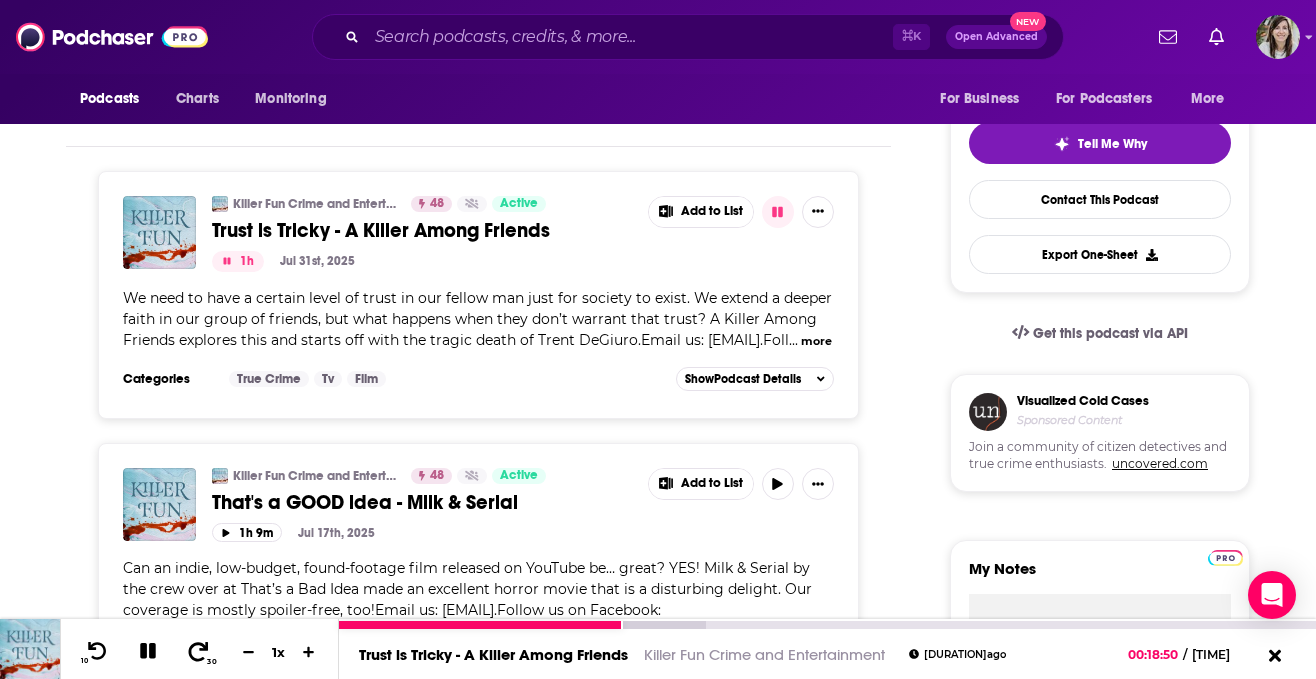 click 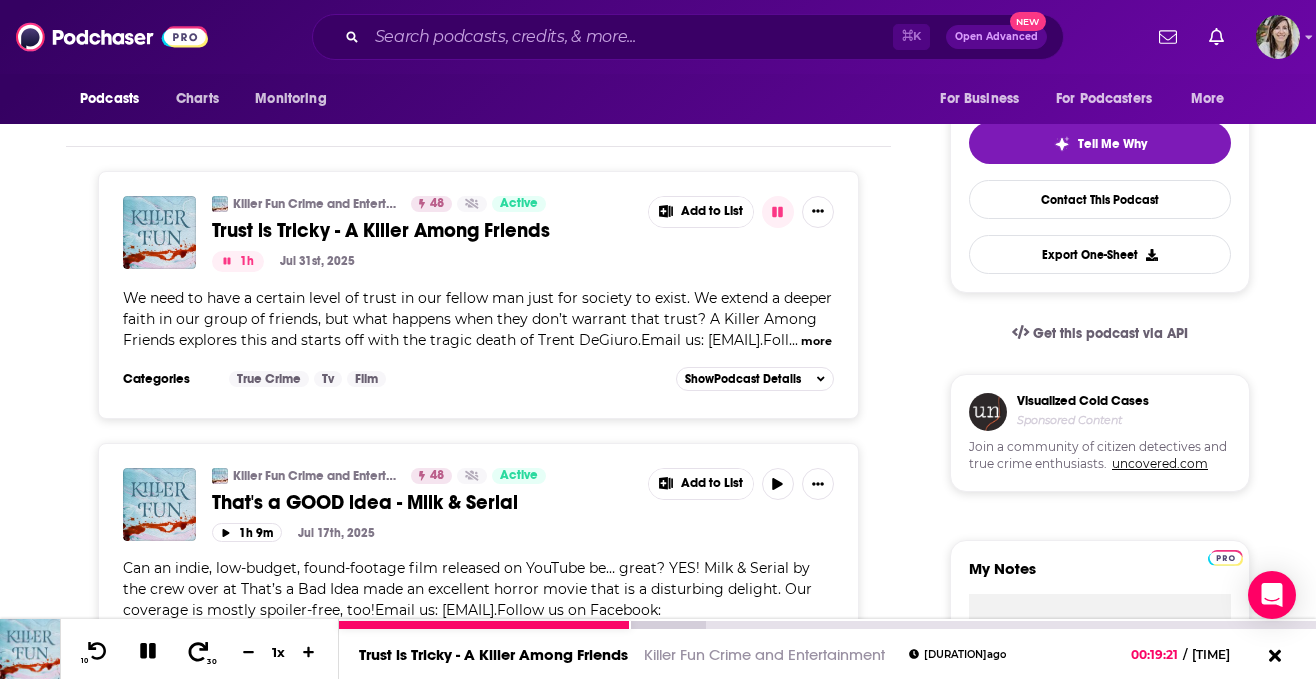 click 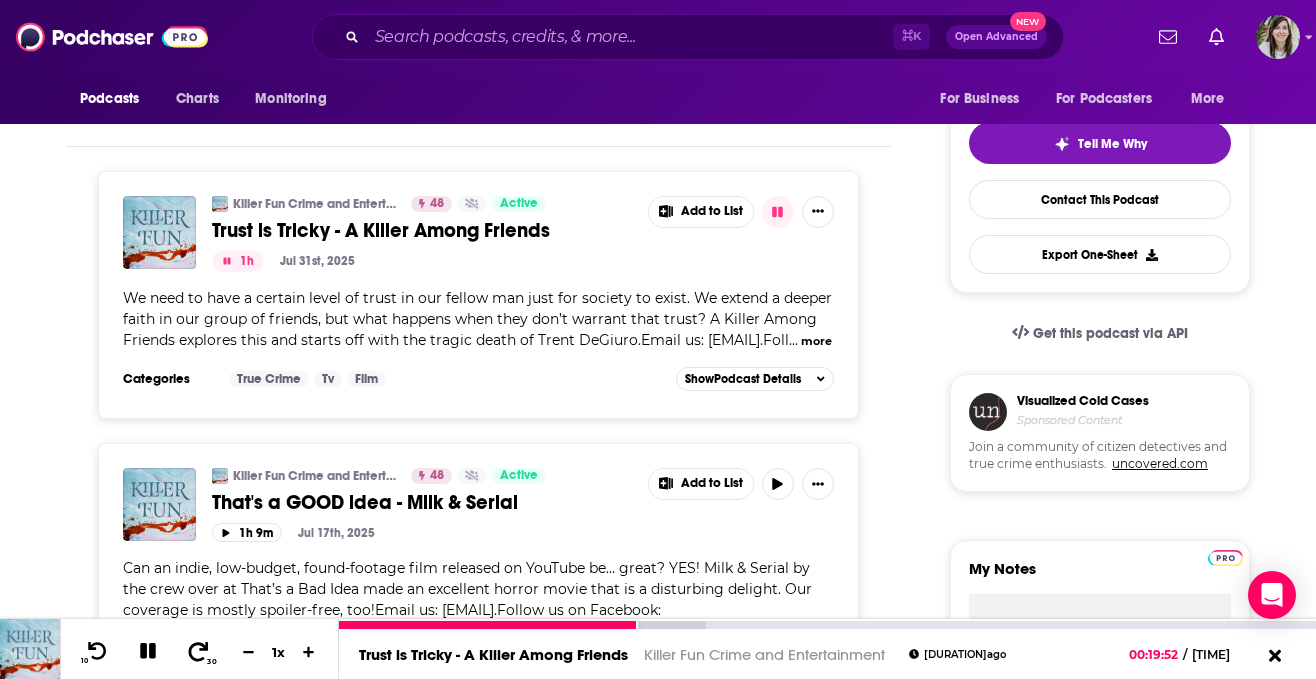 click 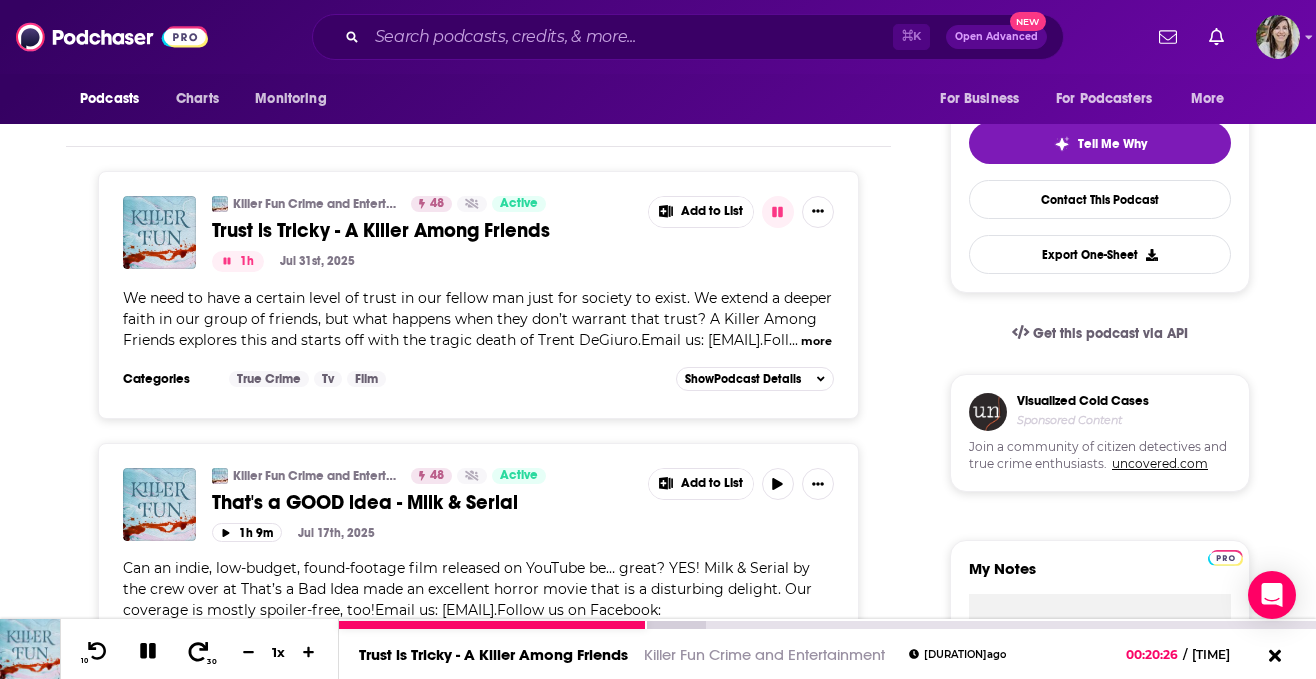 click 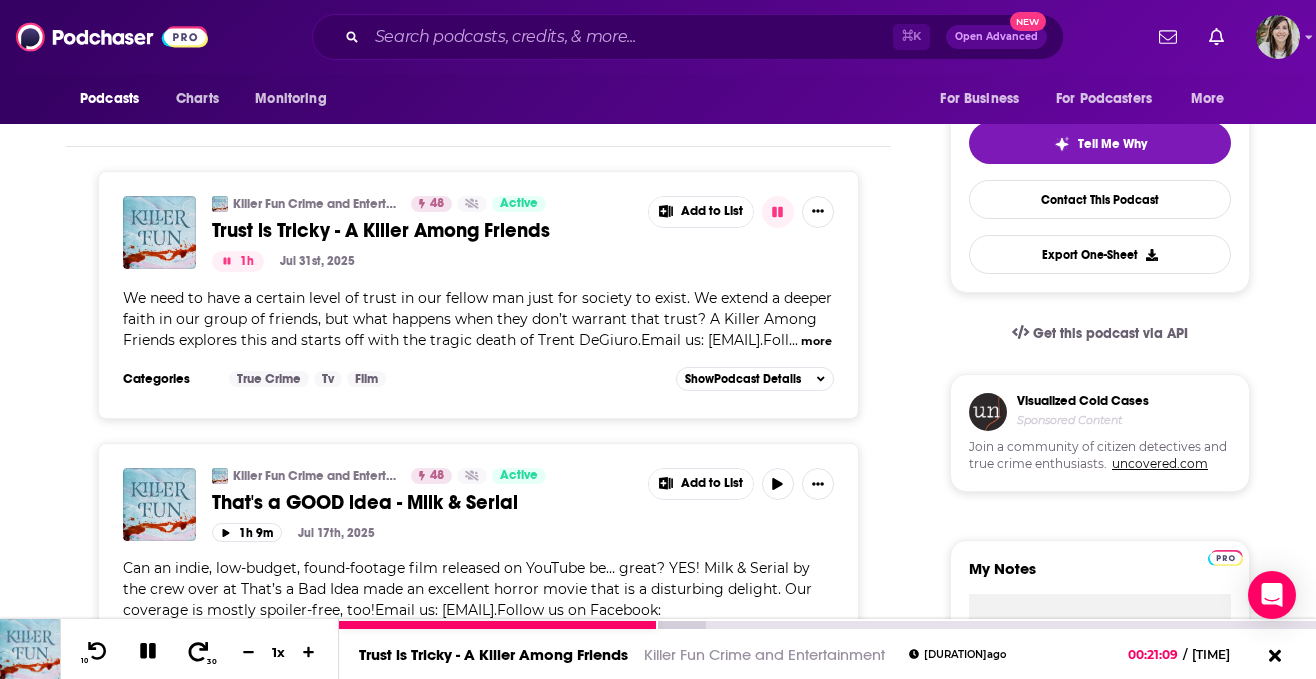 click 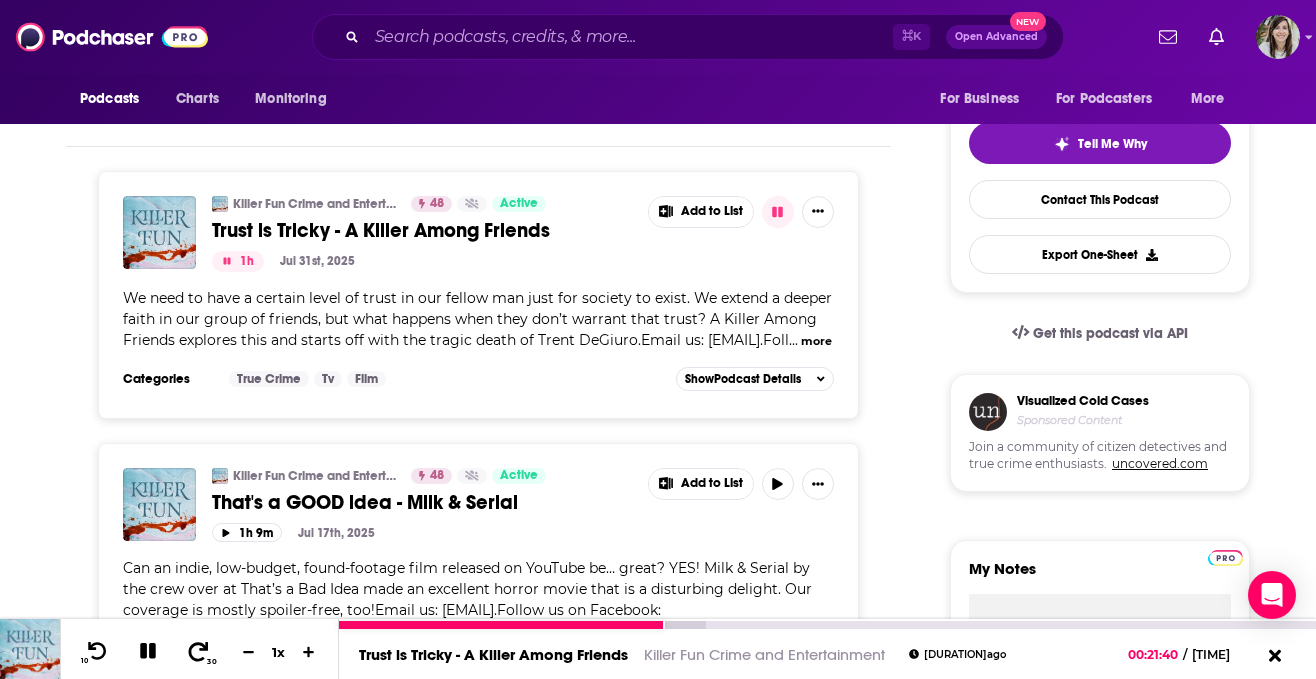 click 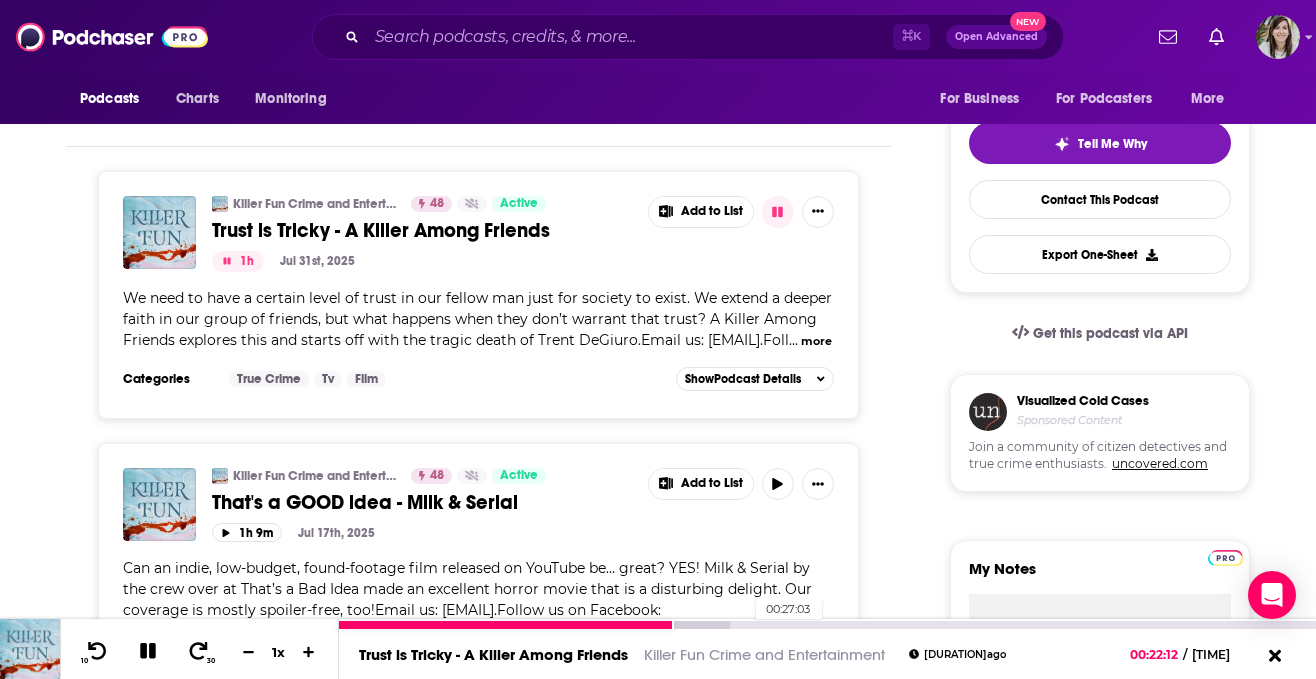 click on "00:27:03" at bounding box center (827, 625) 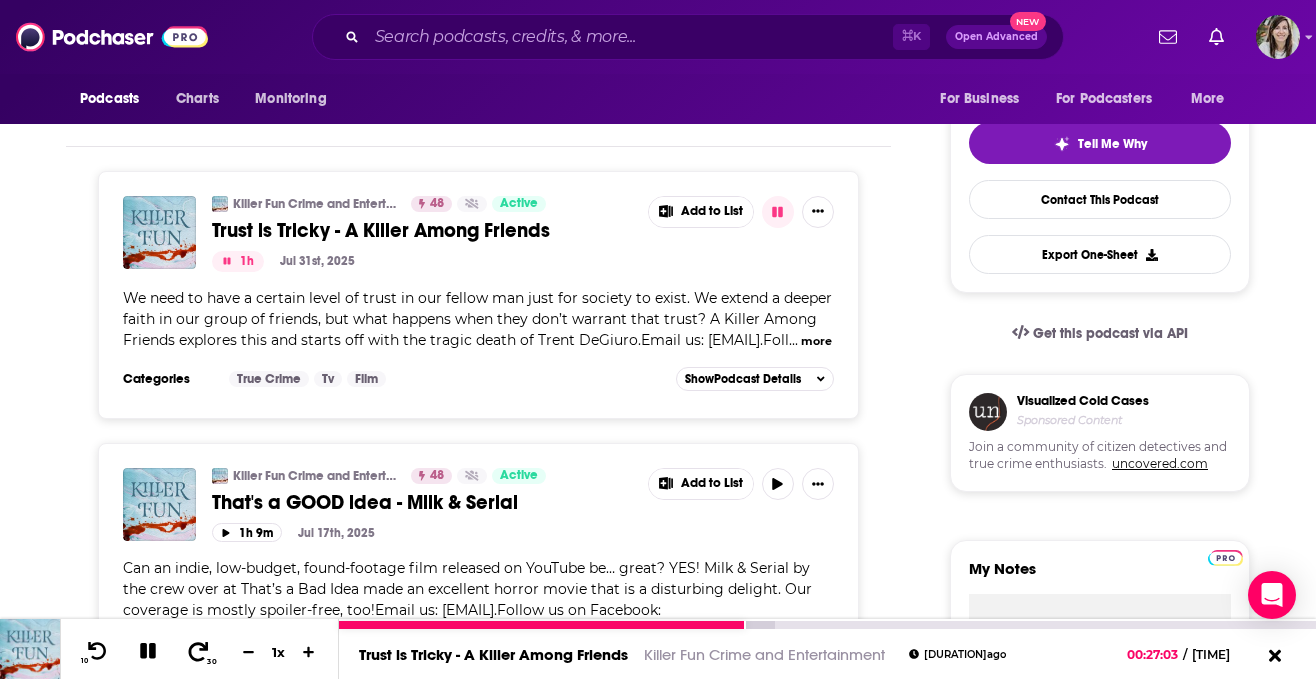 click at bounding box center [198, 652] 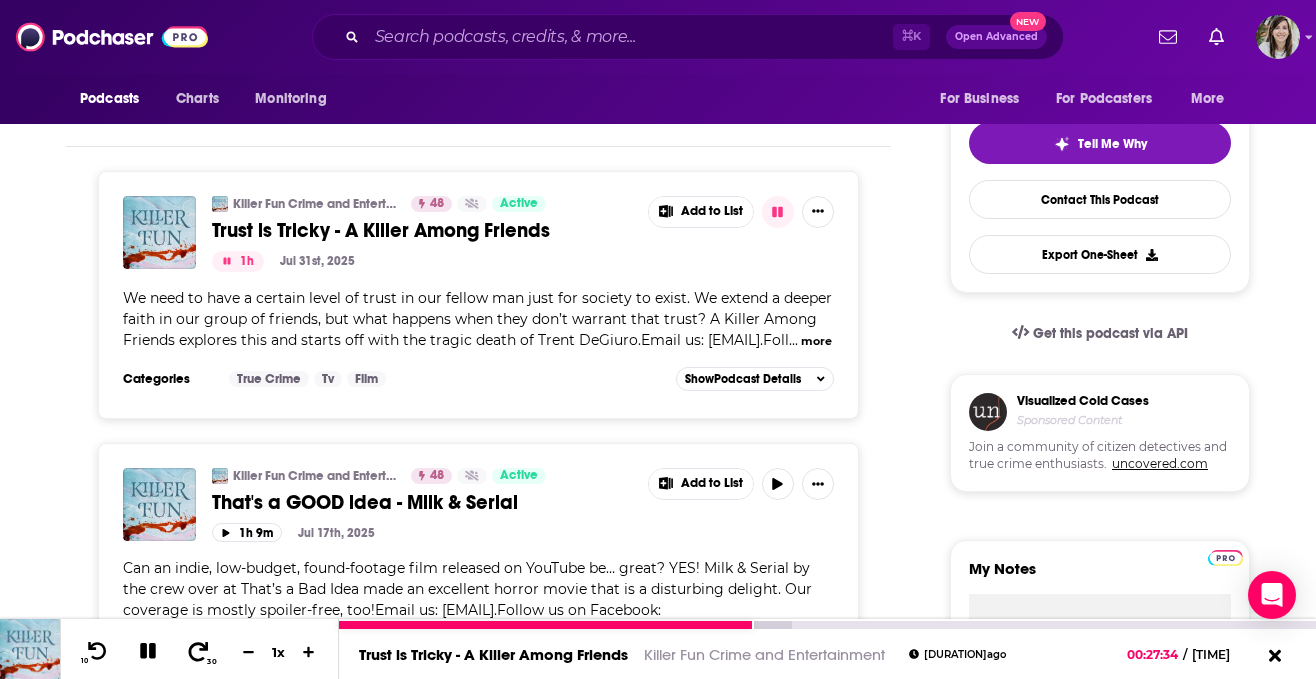 click at bounding box center (198, 652) 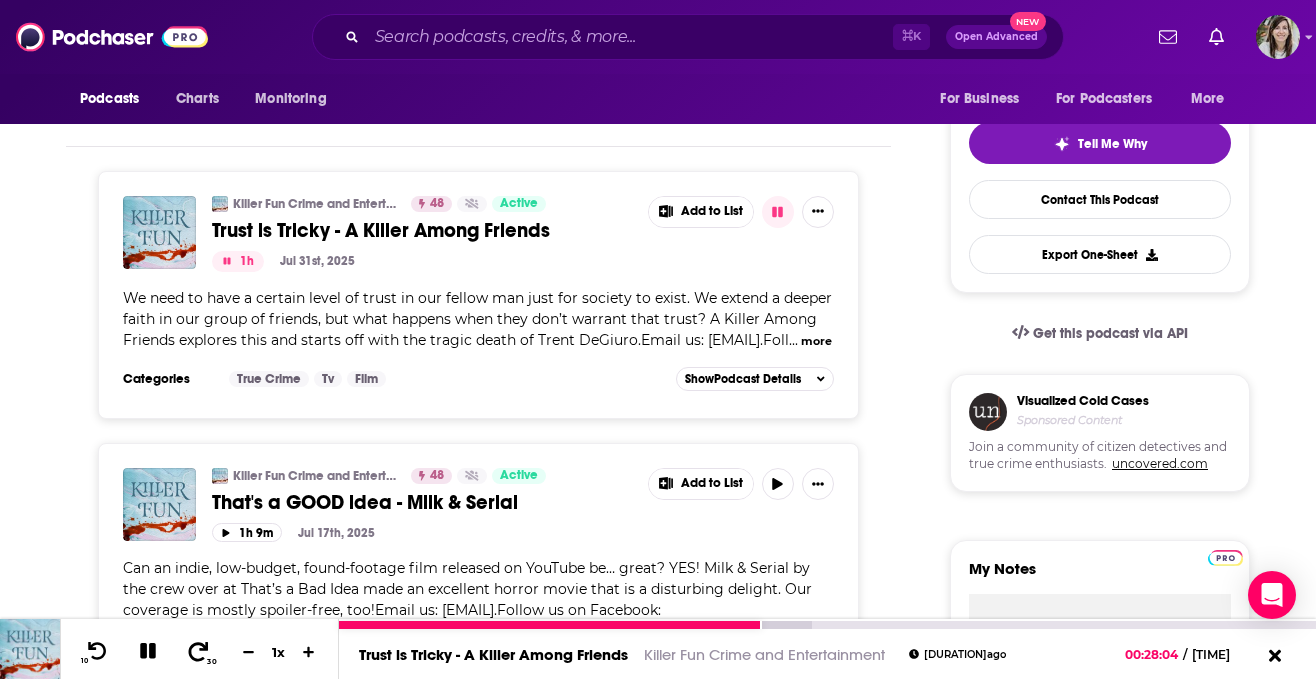 click at bounding box center (198, 652) 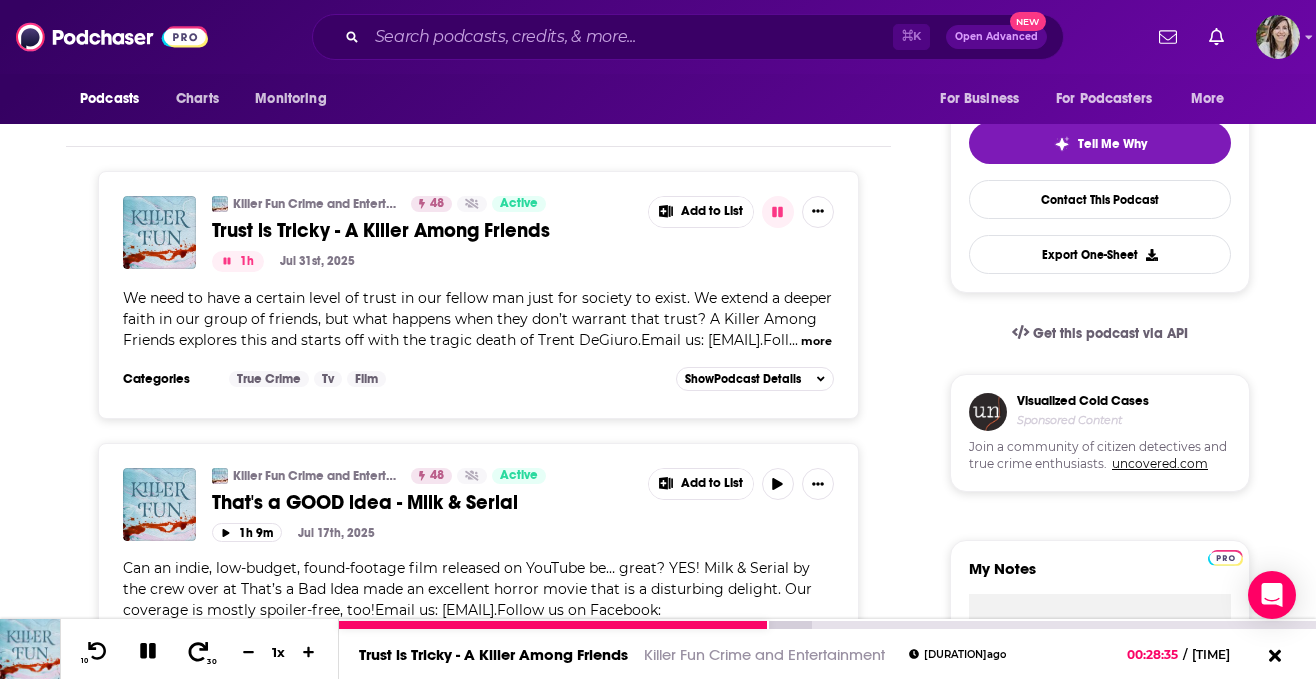 click at bounding box center [198, 652] 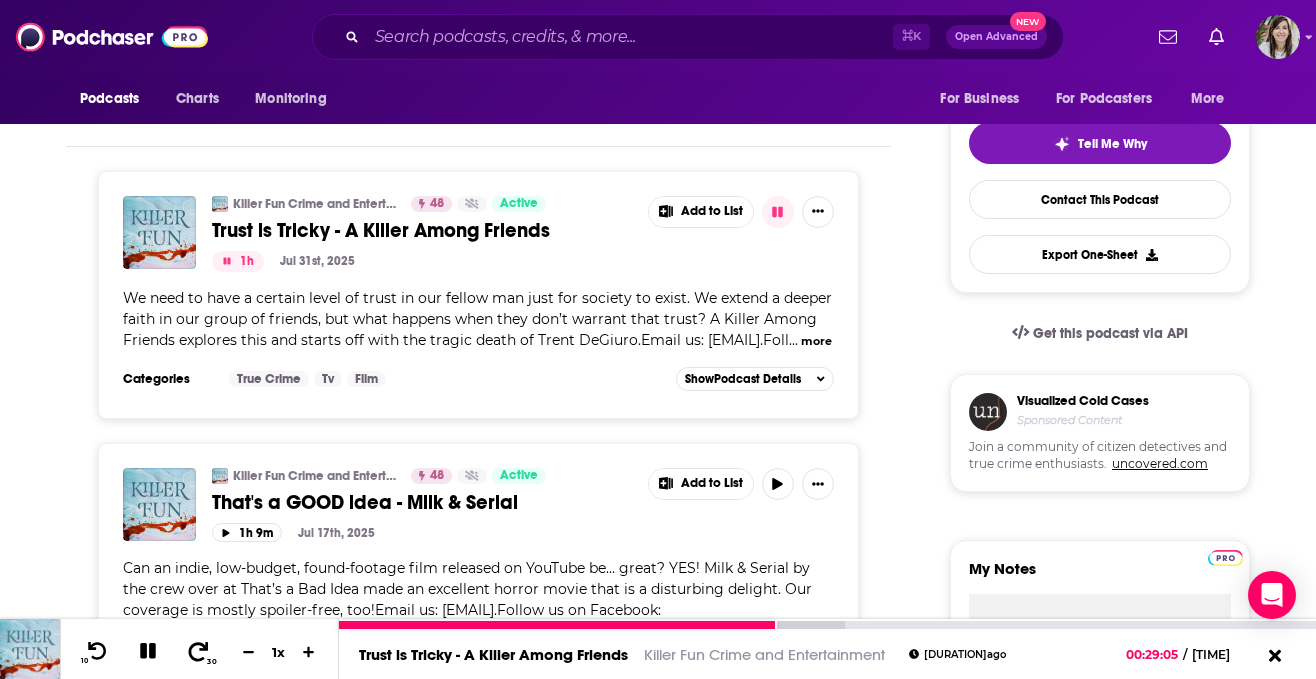 click 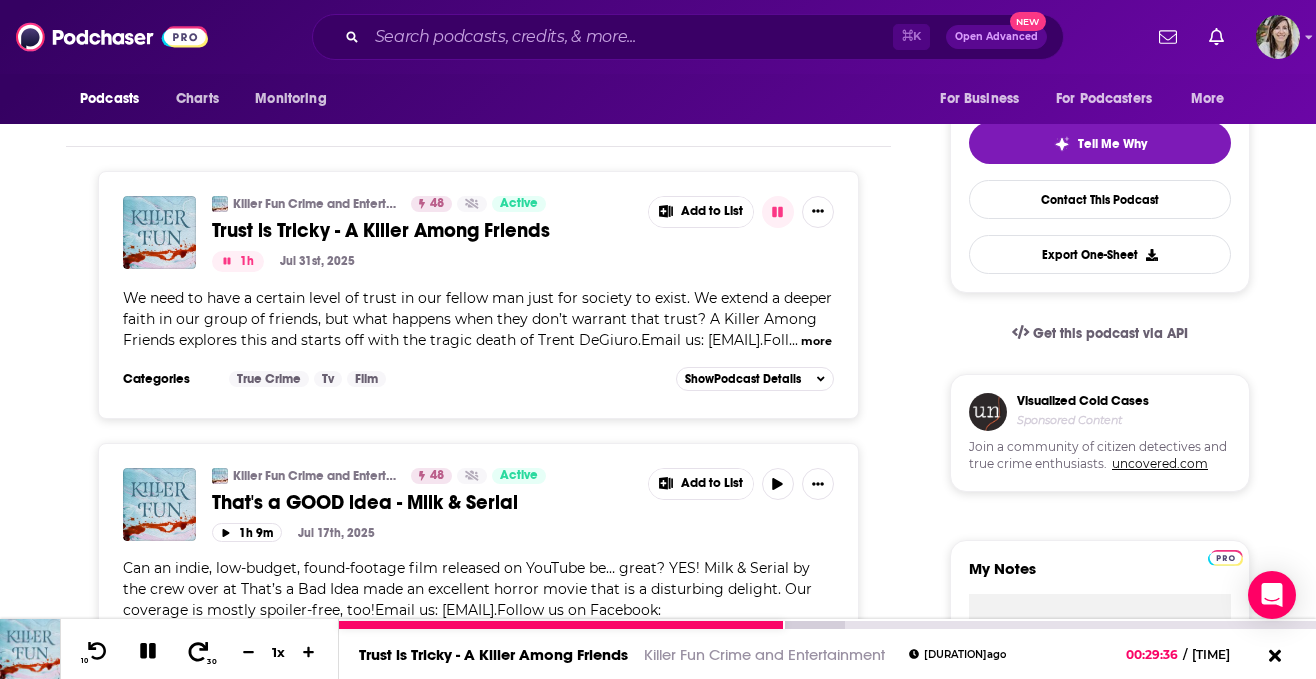 click 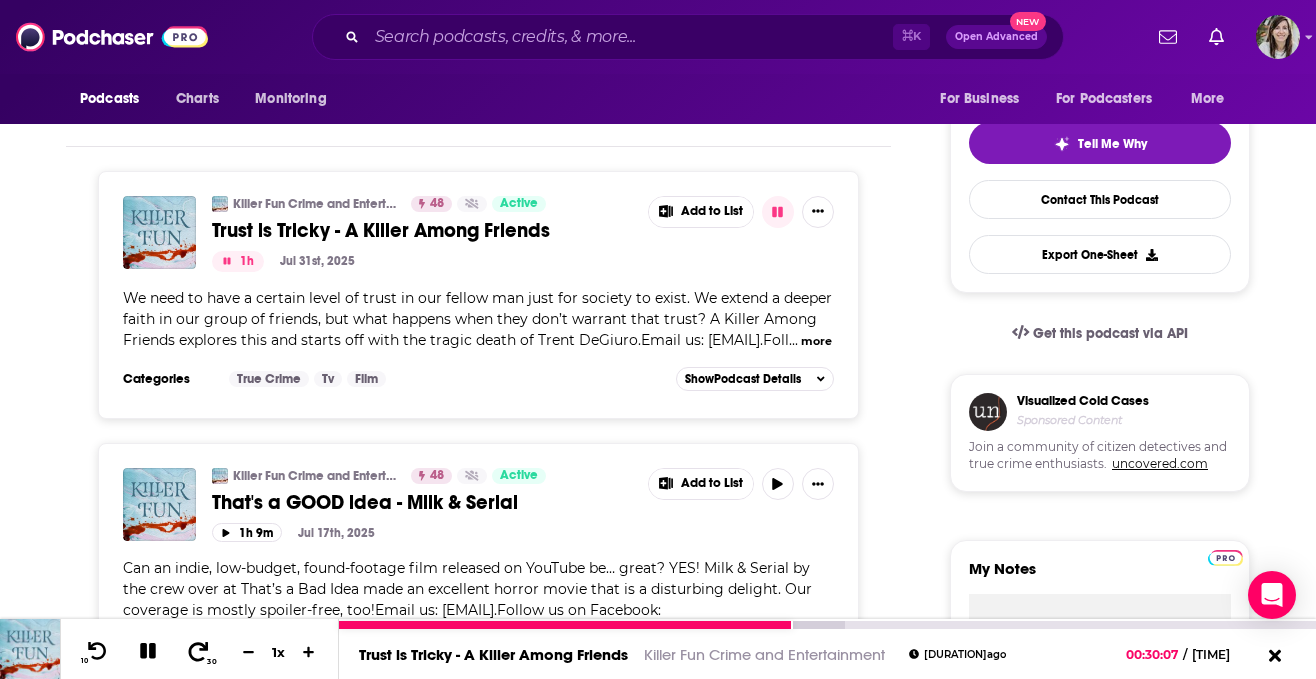 click 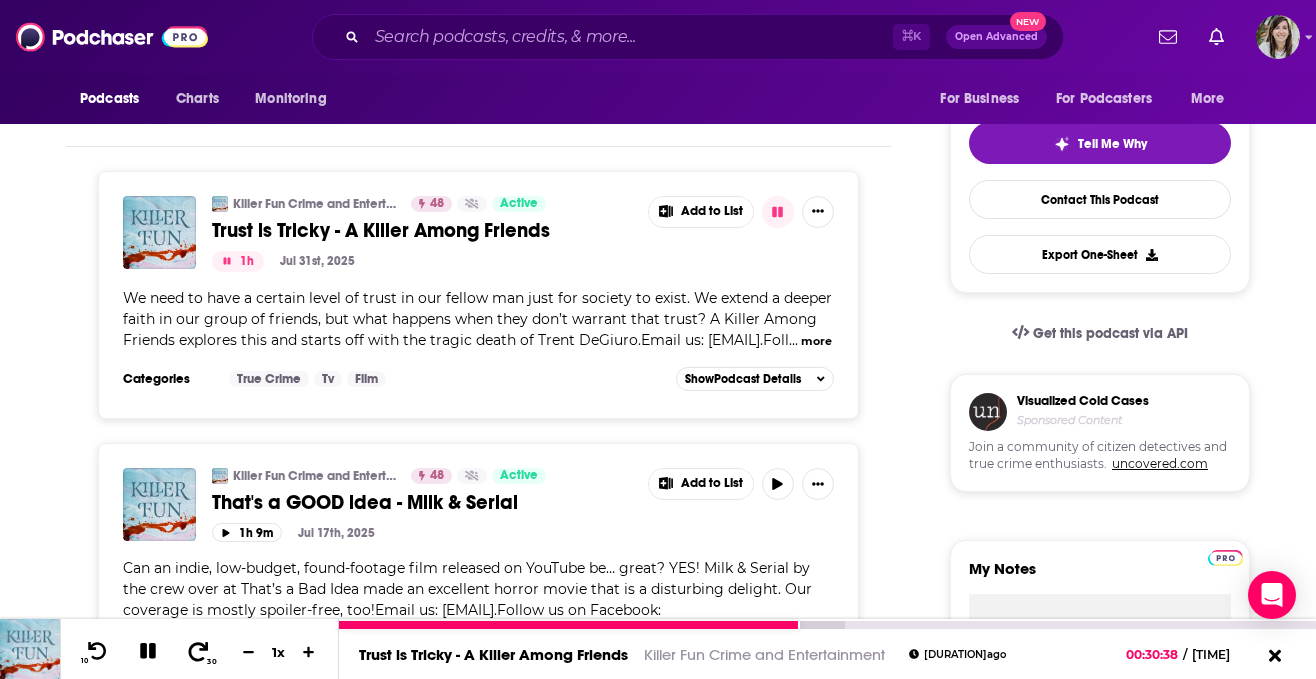click 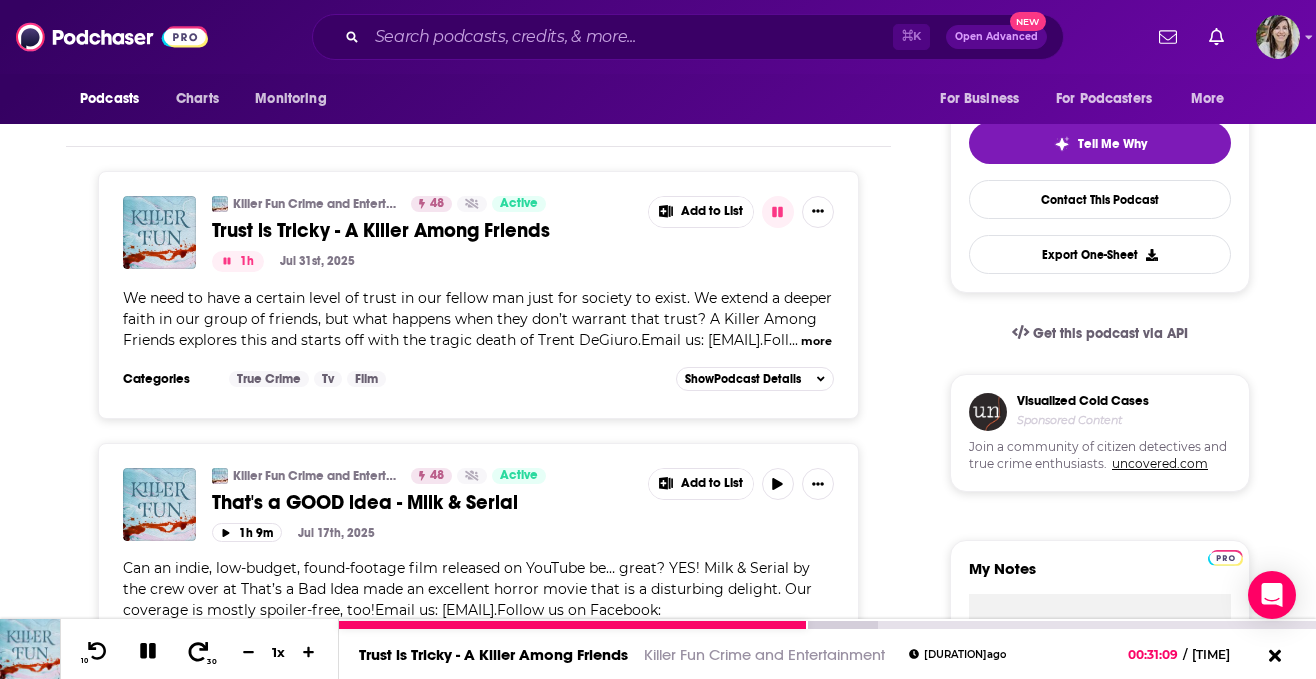 click 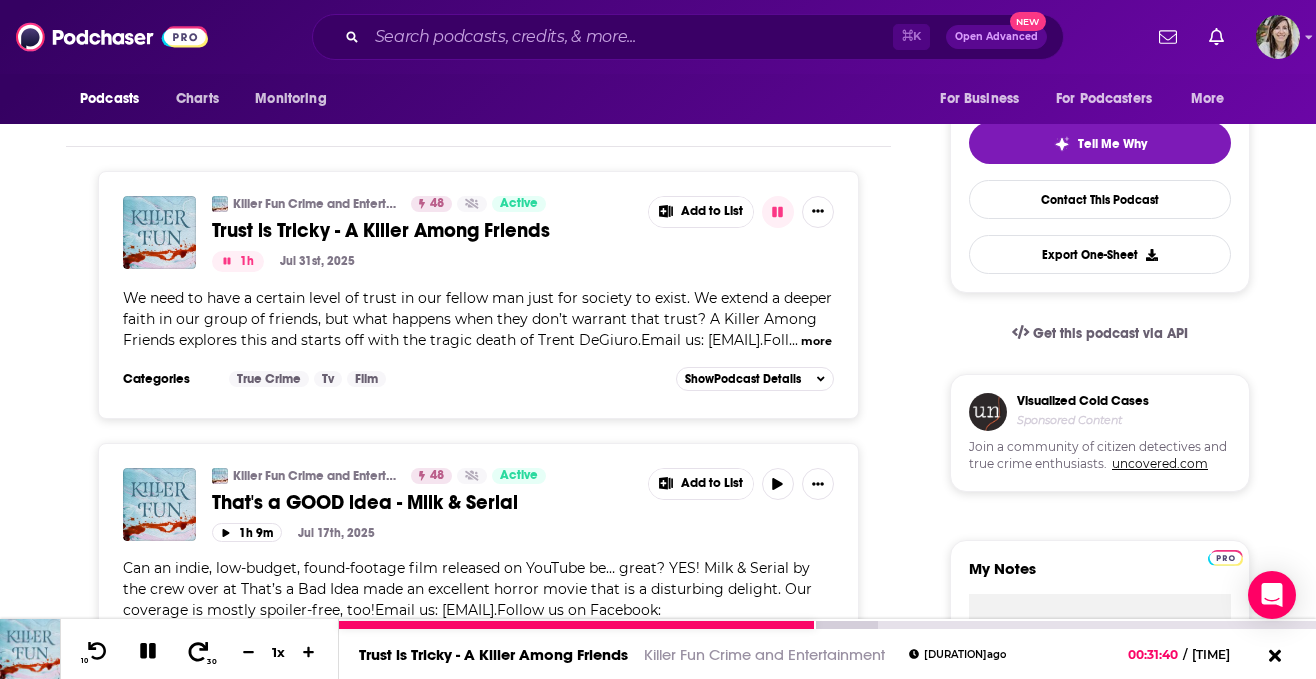 click 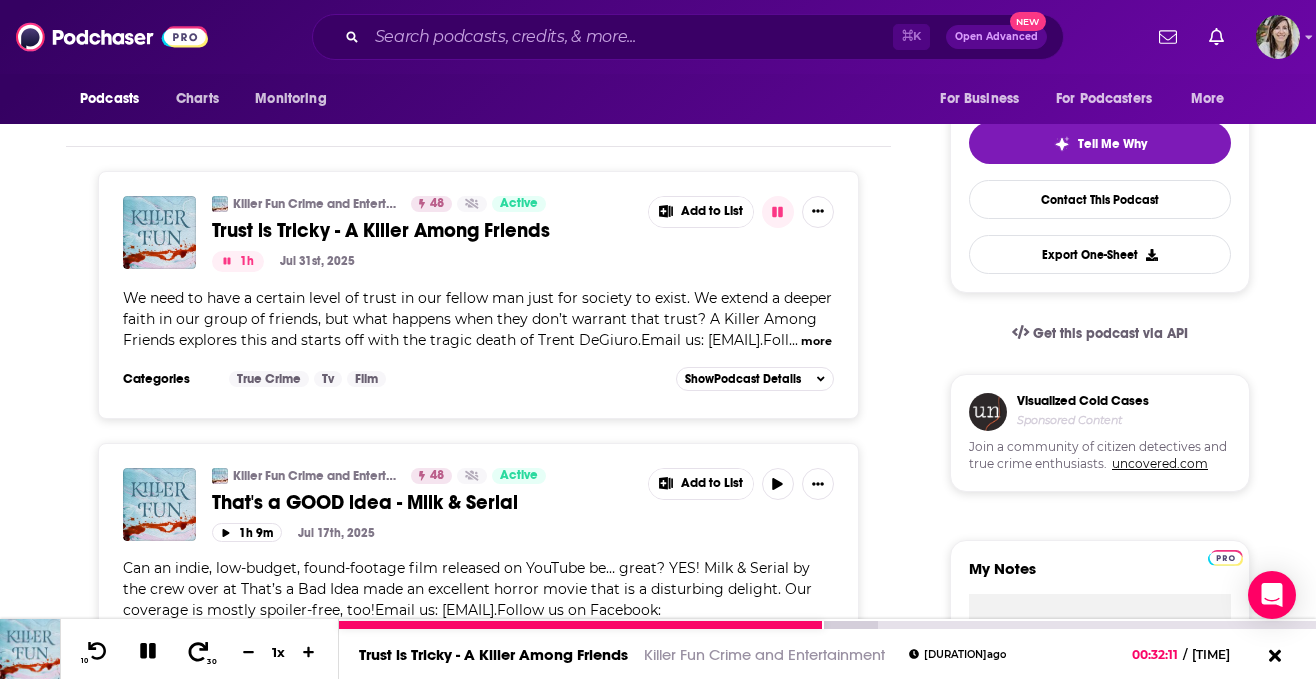 click 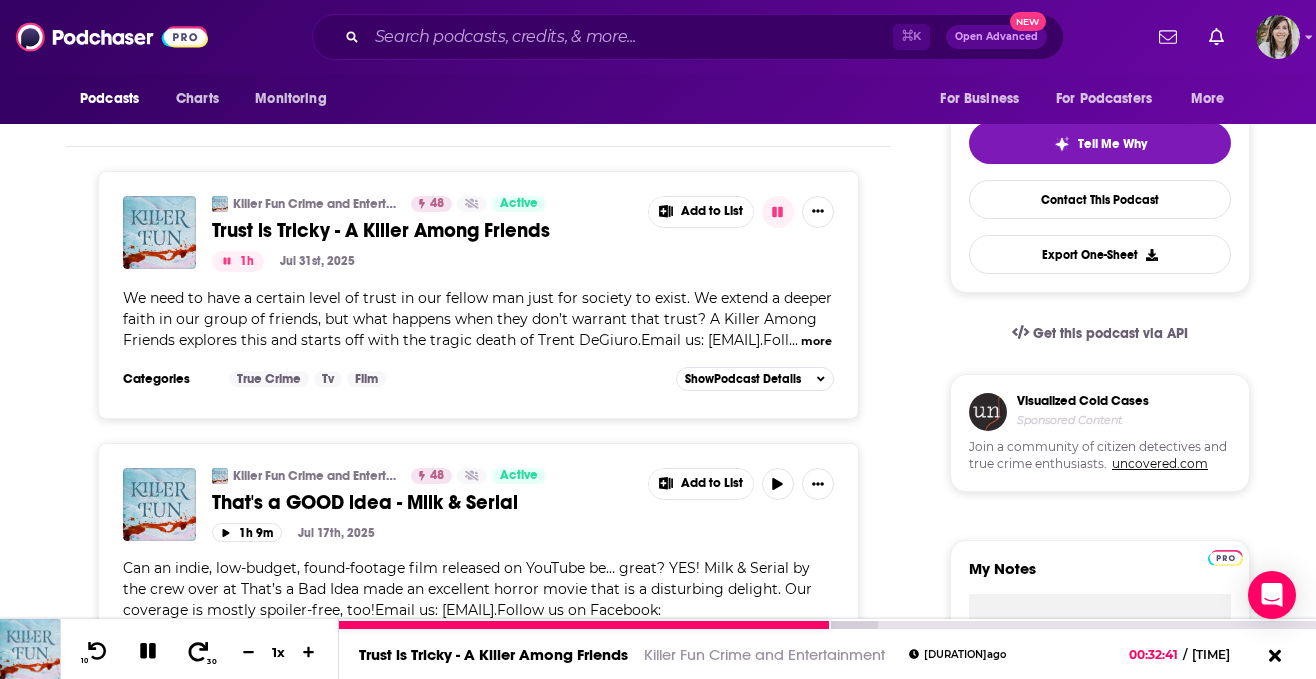 click 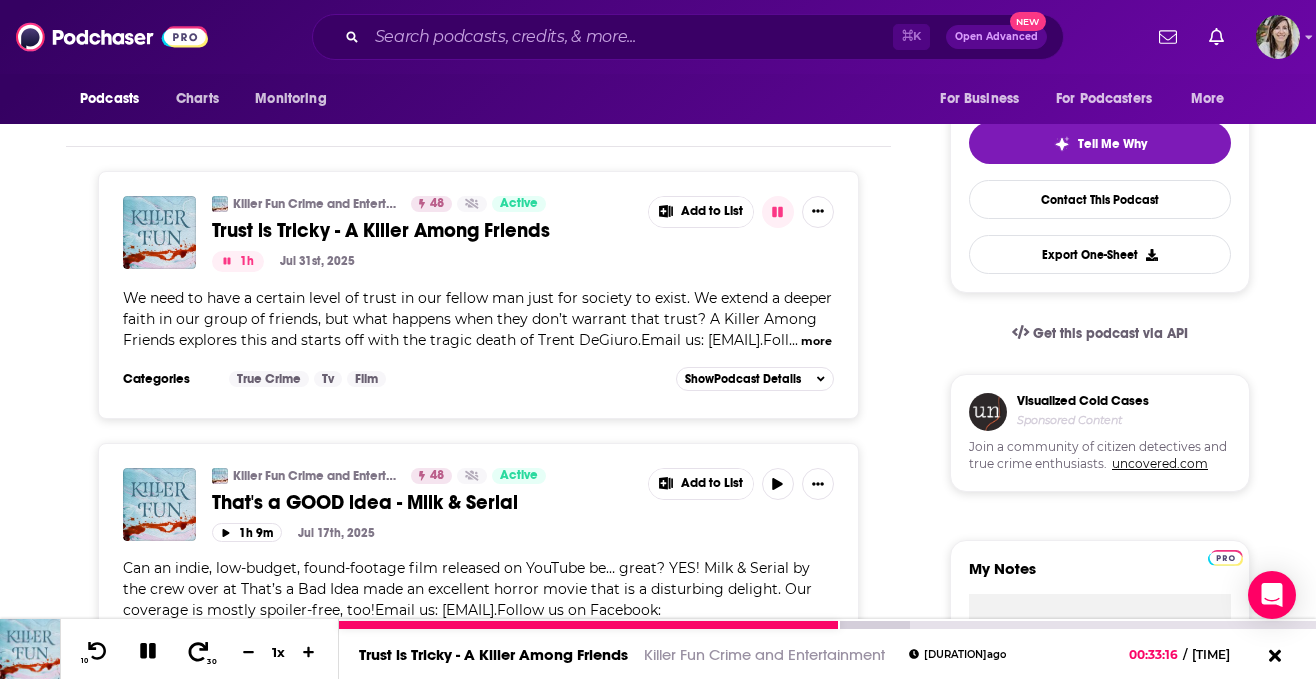 click 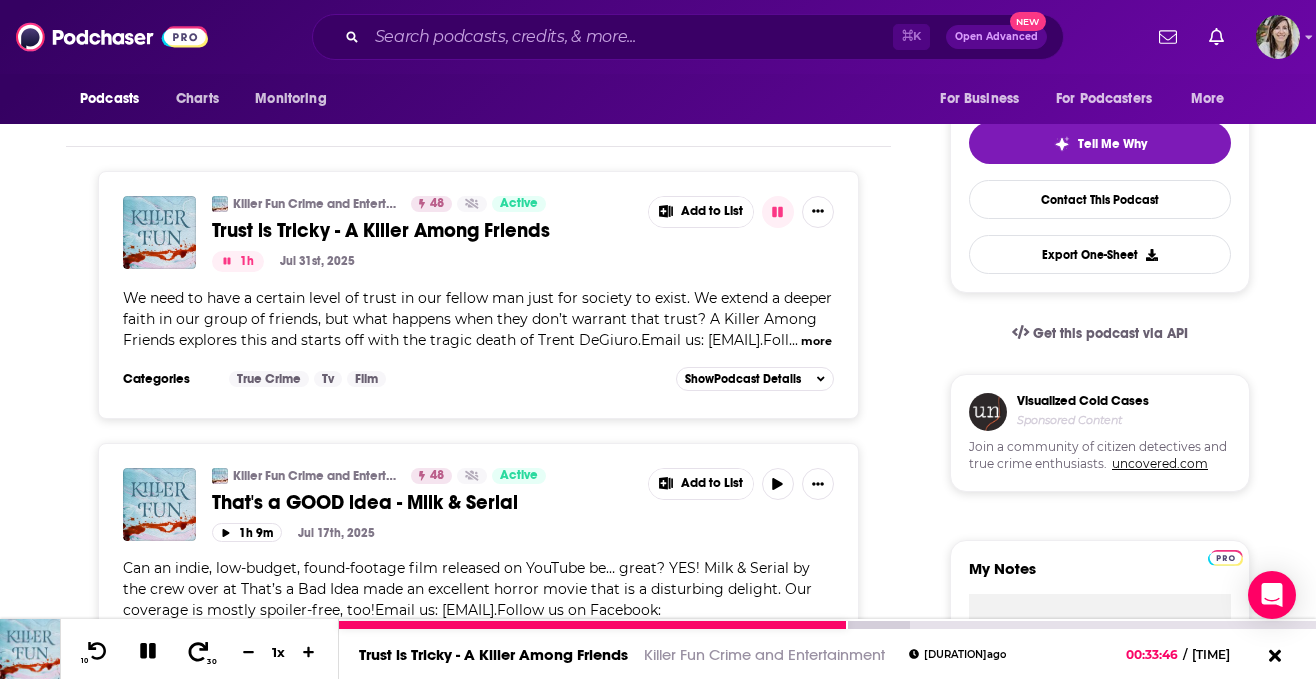 click 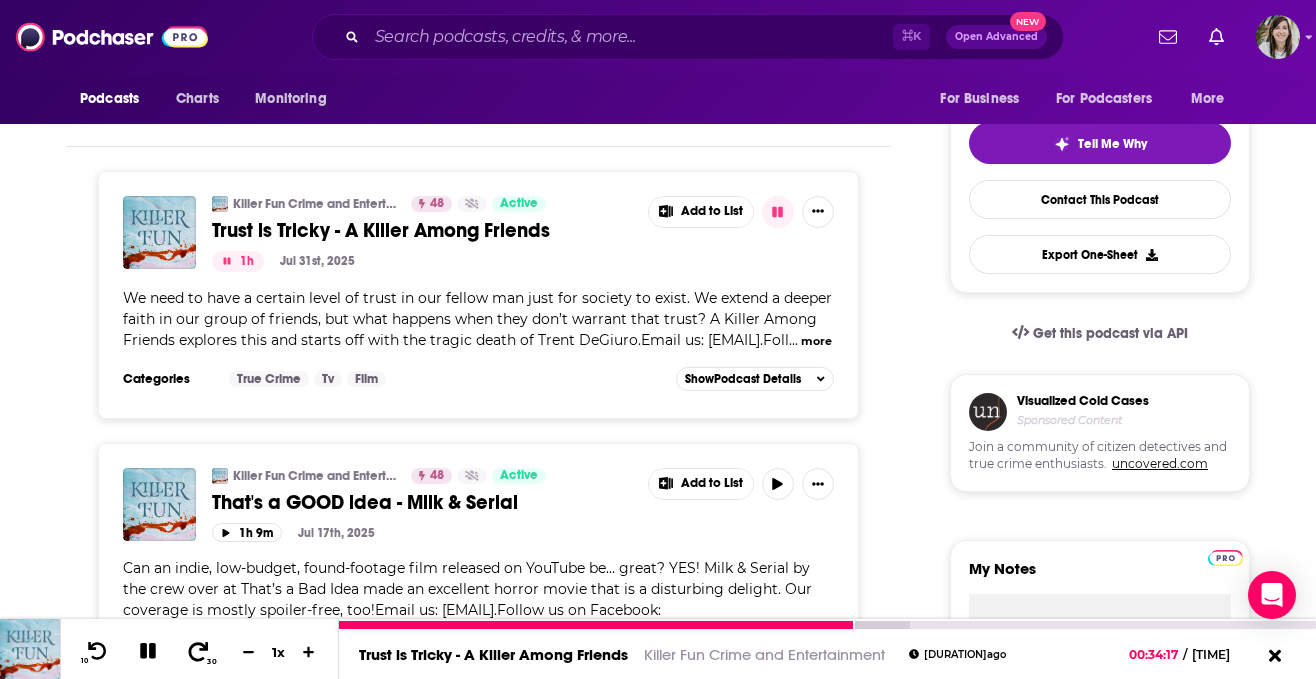 click 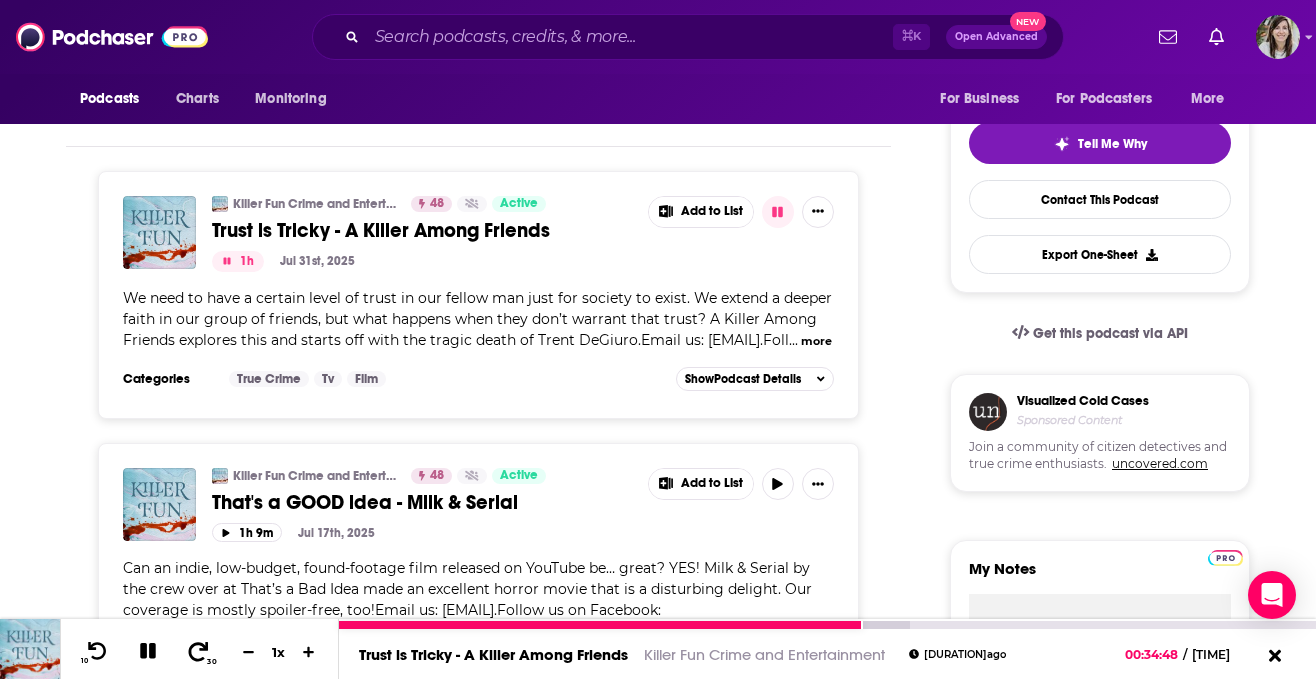 click 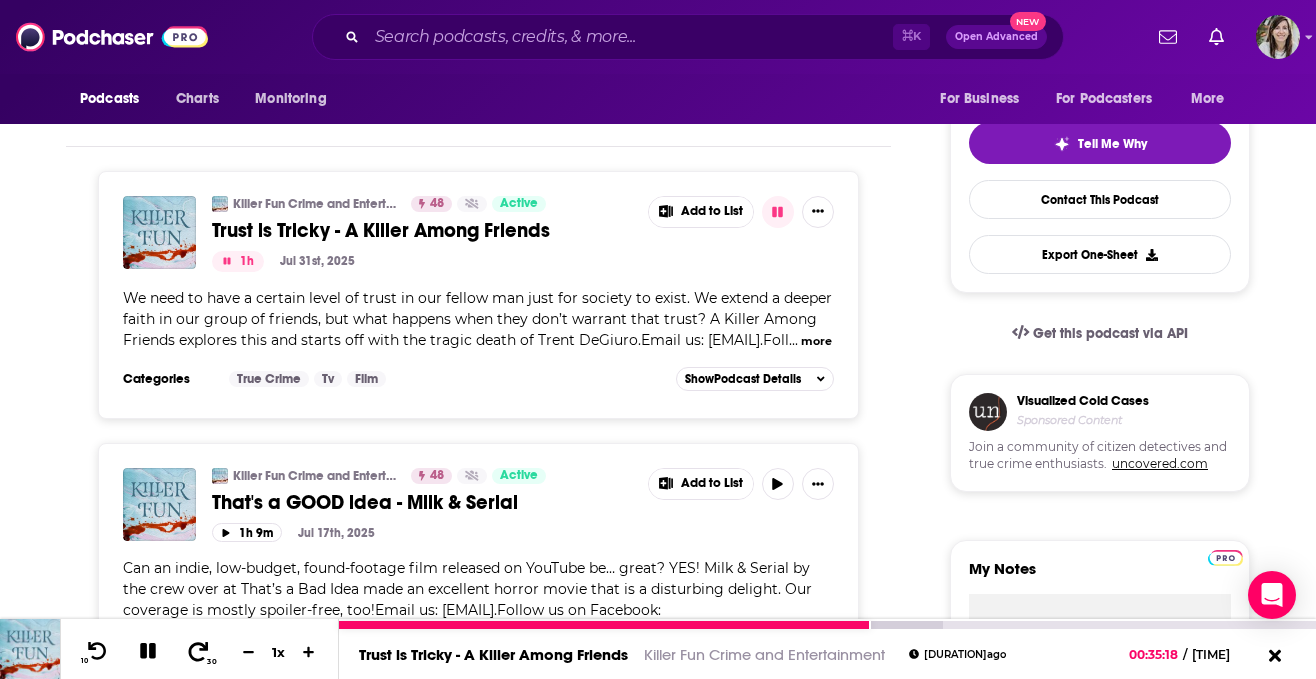 click 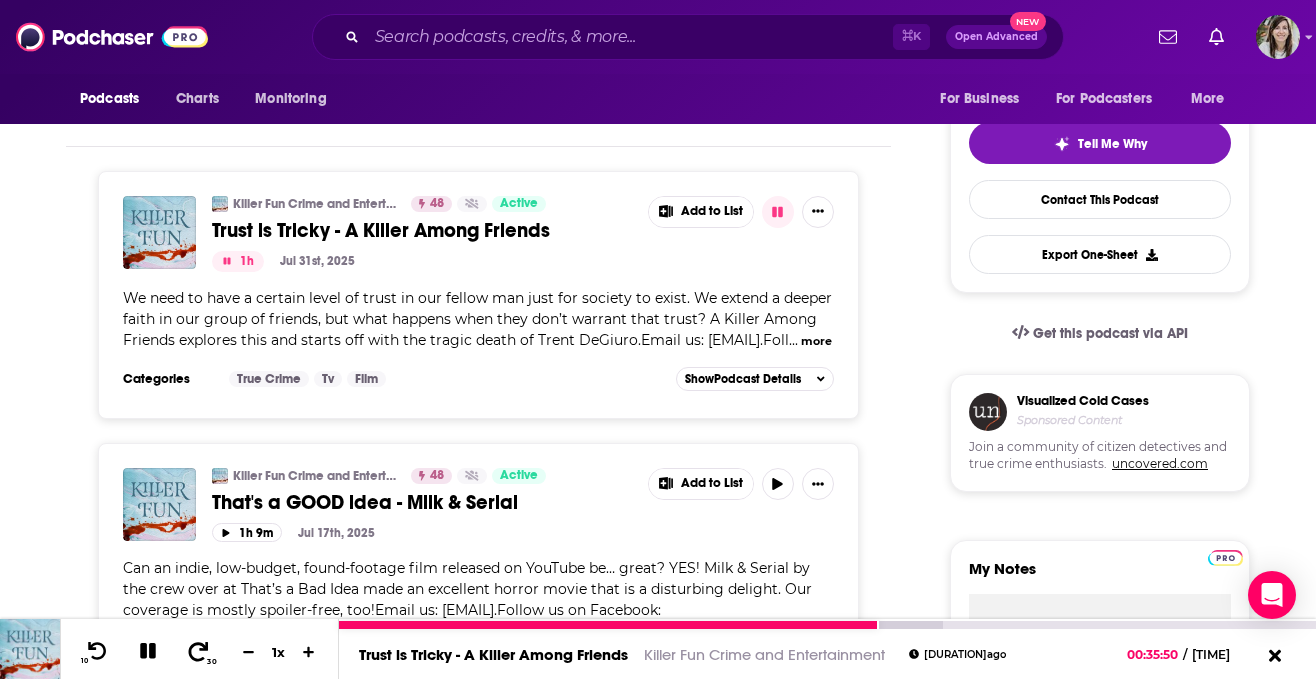 click 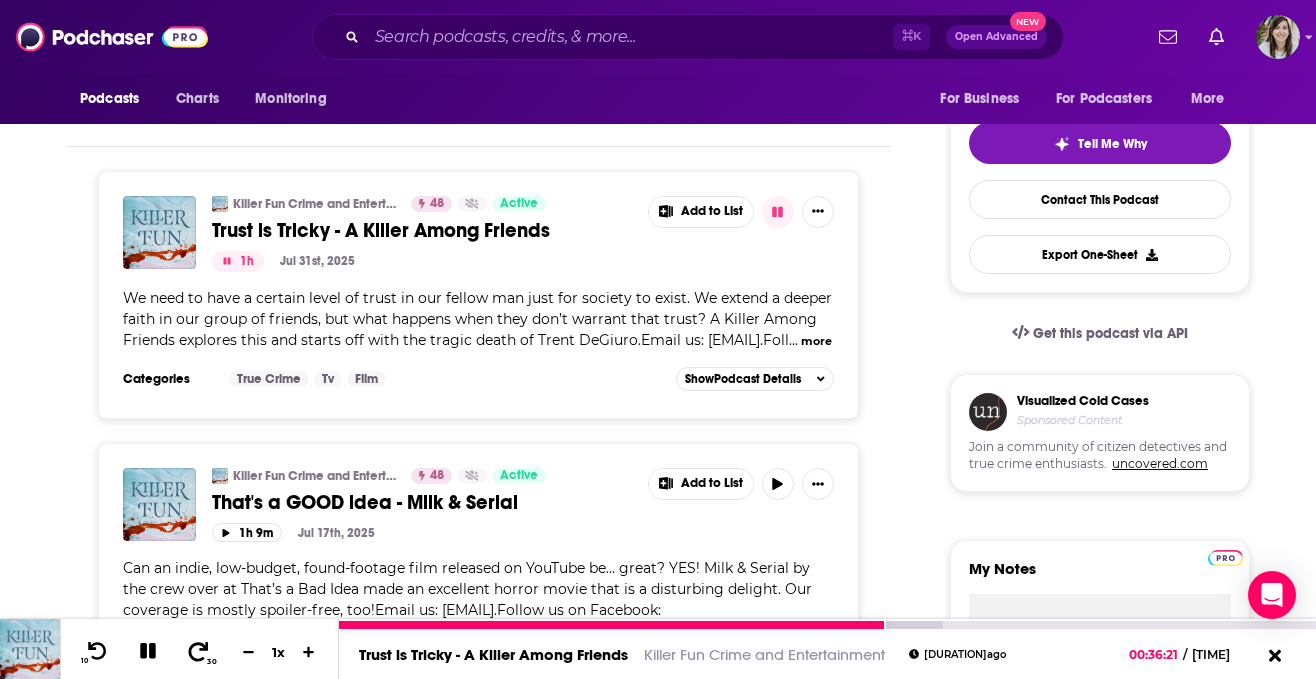 click 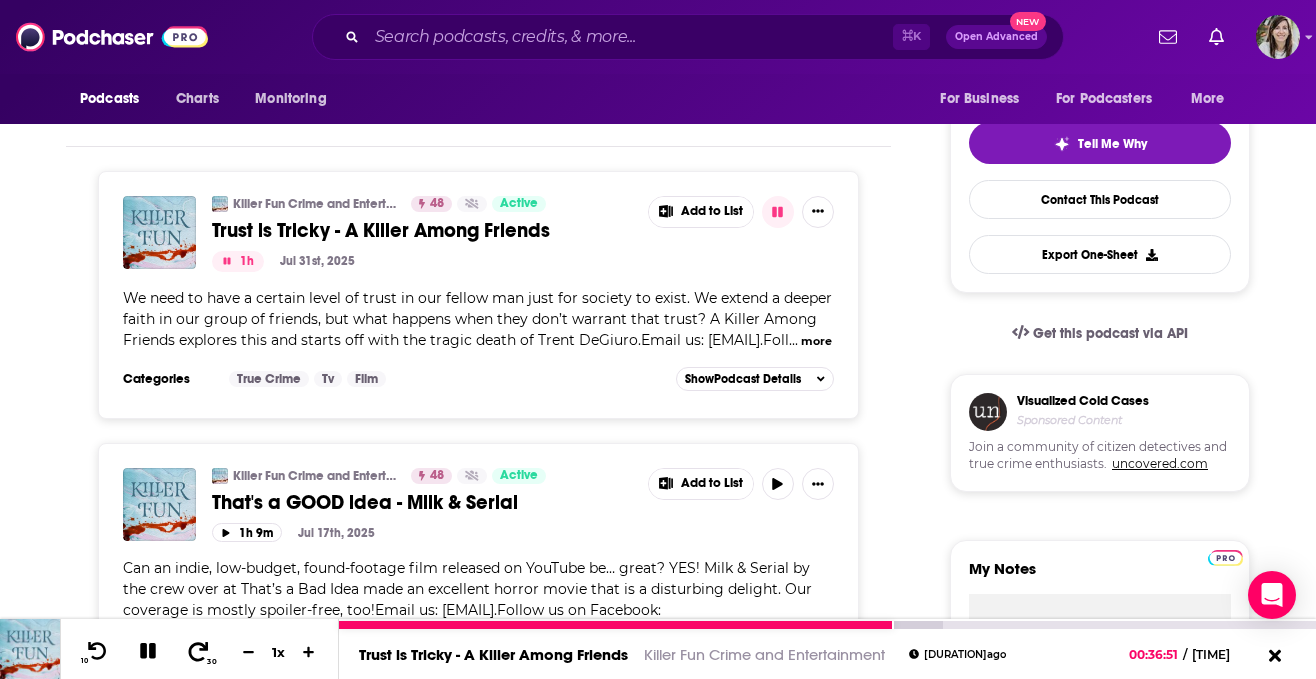 click 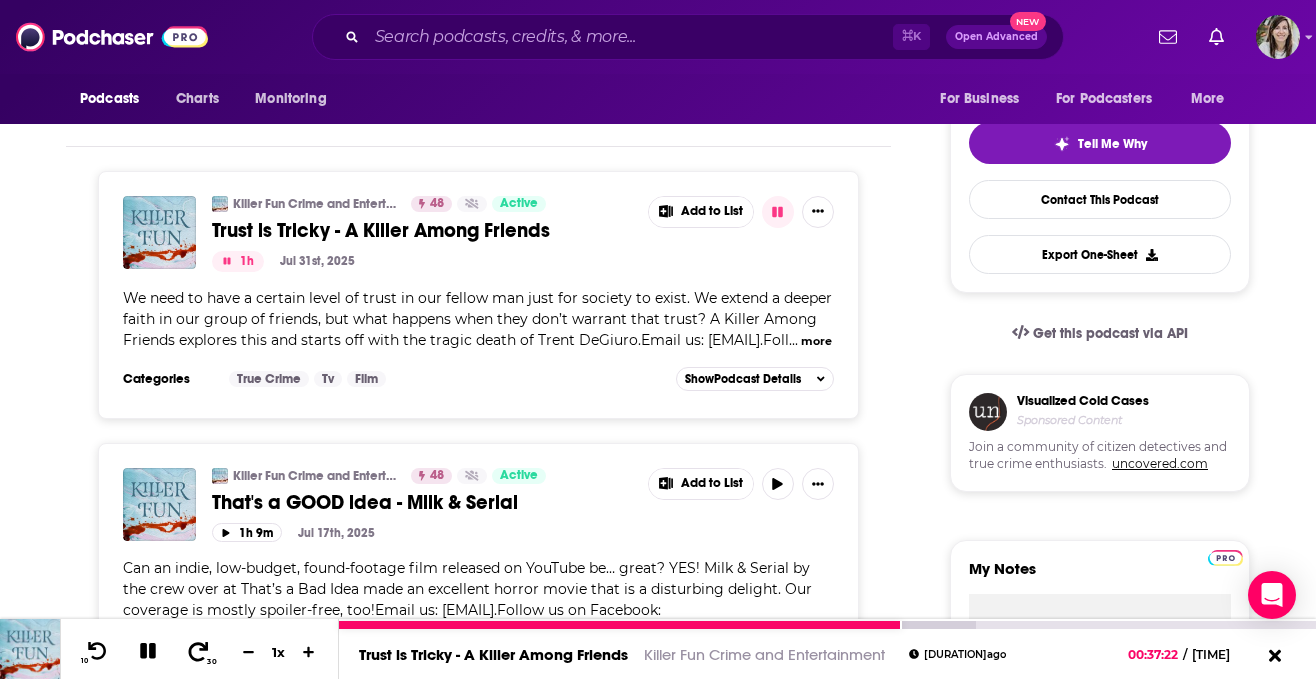 click 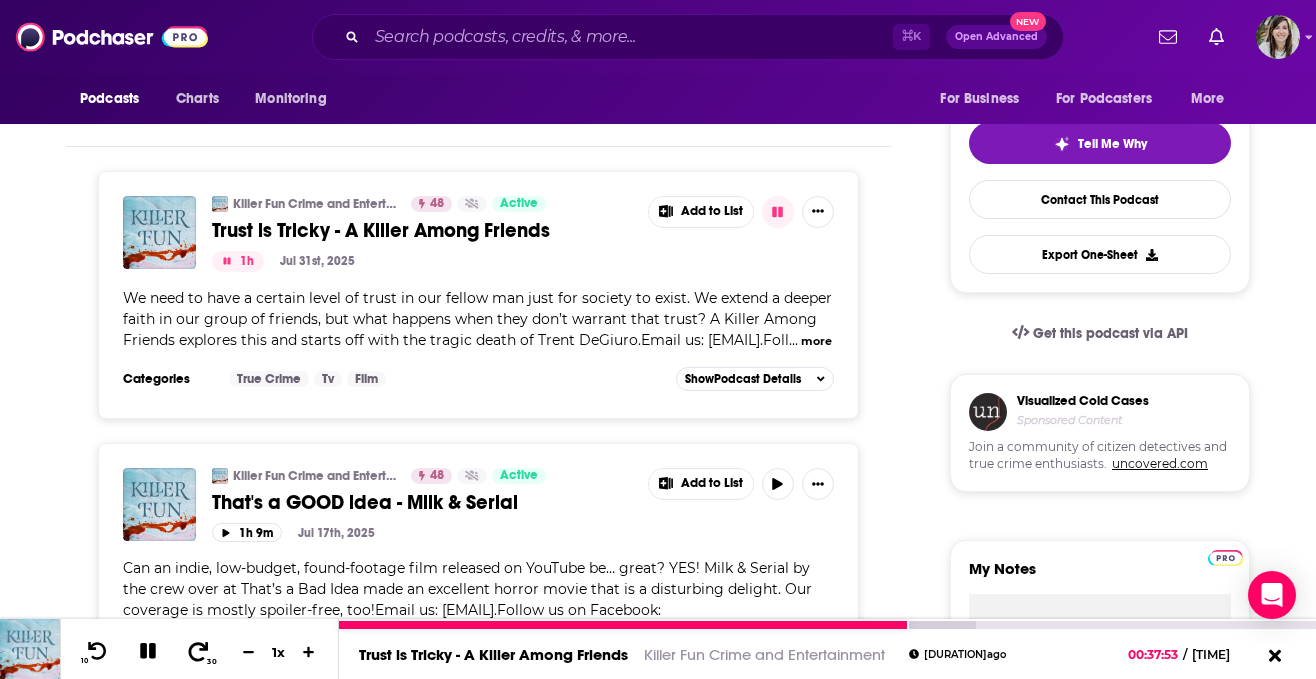 click 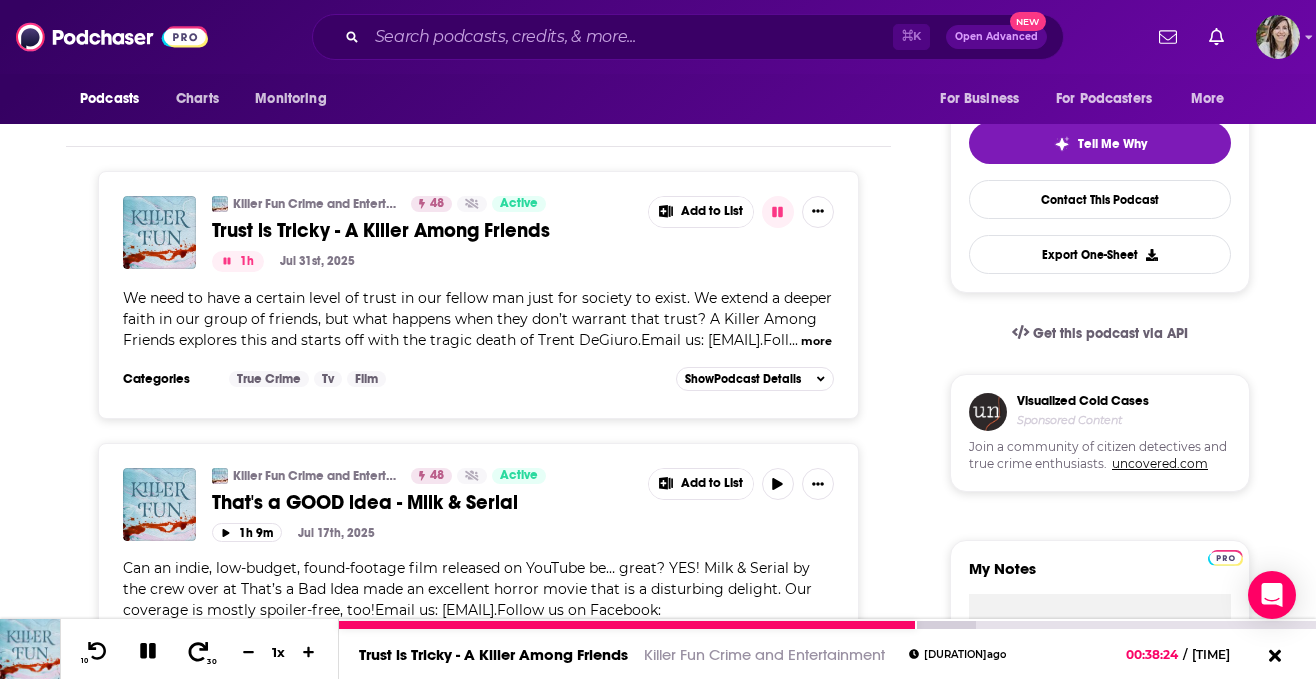 click 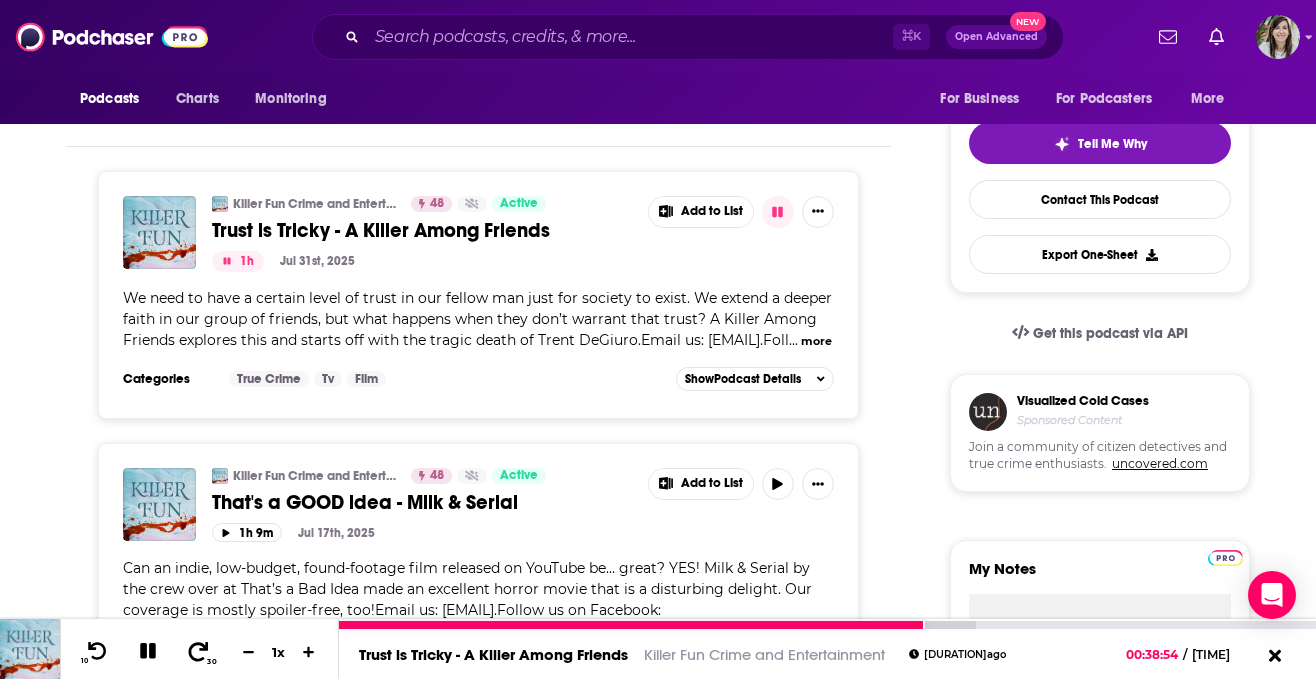 click 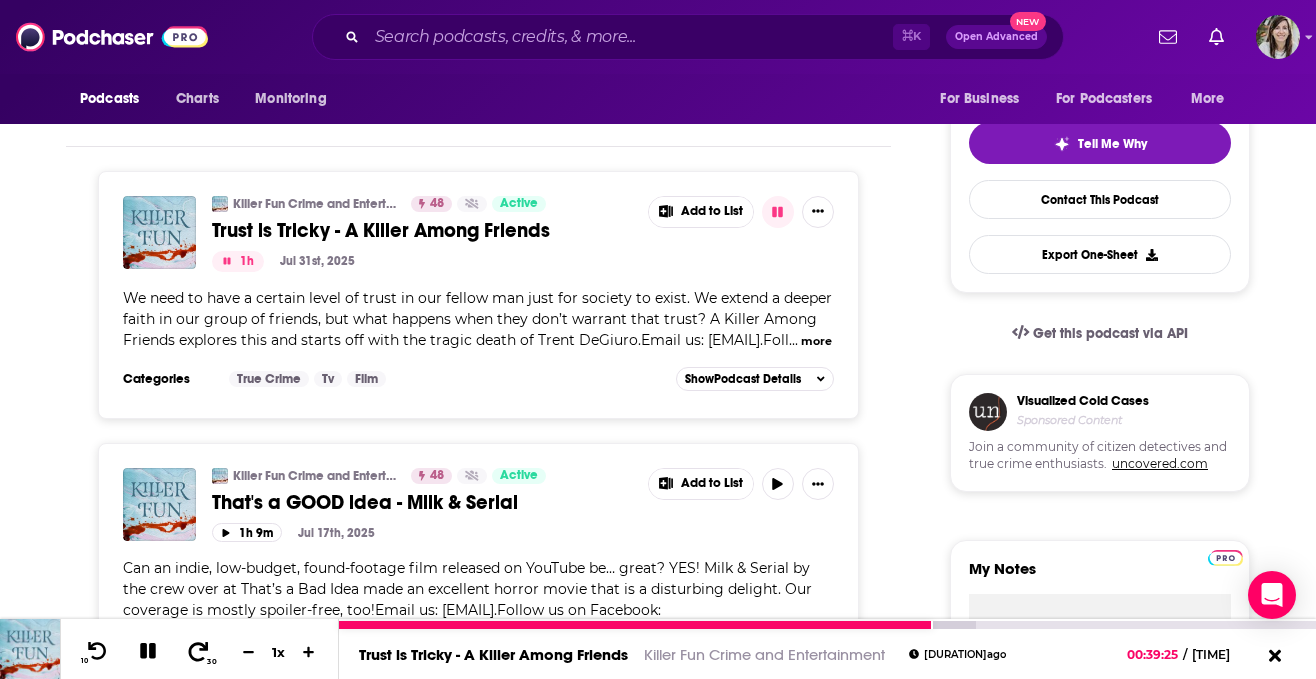 click 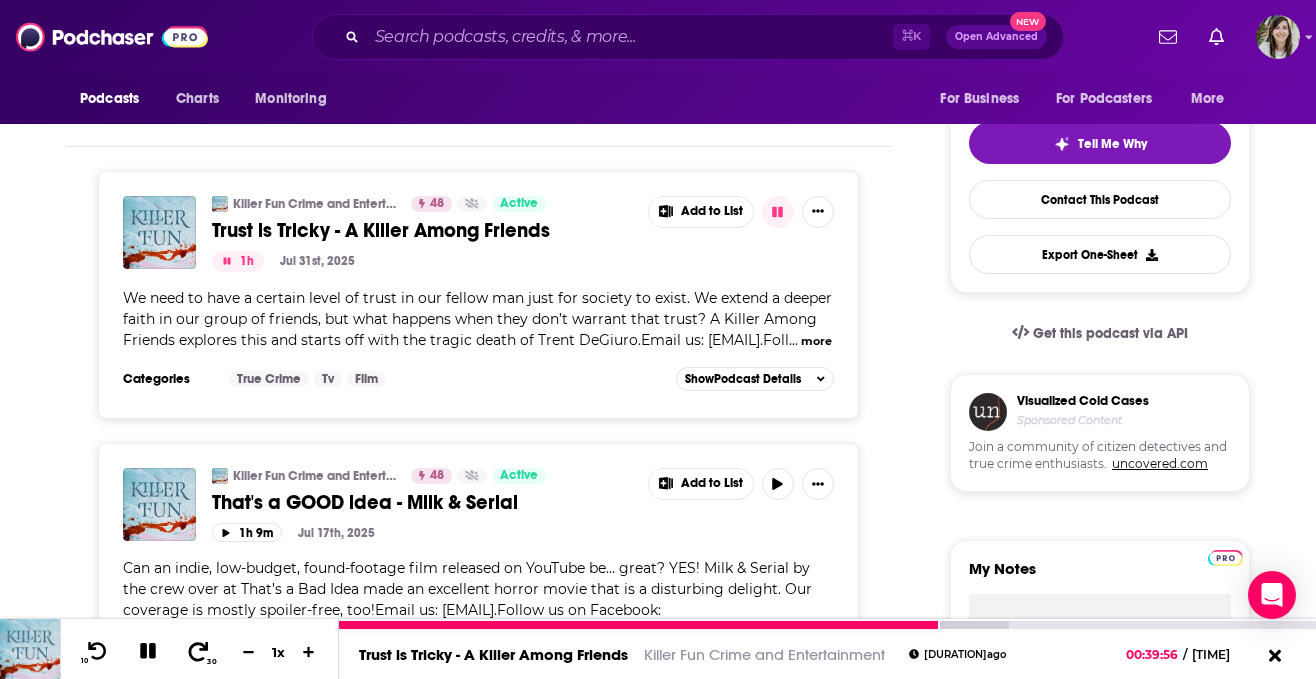 click 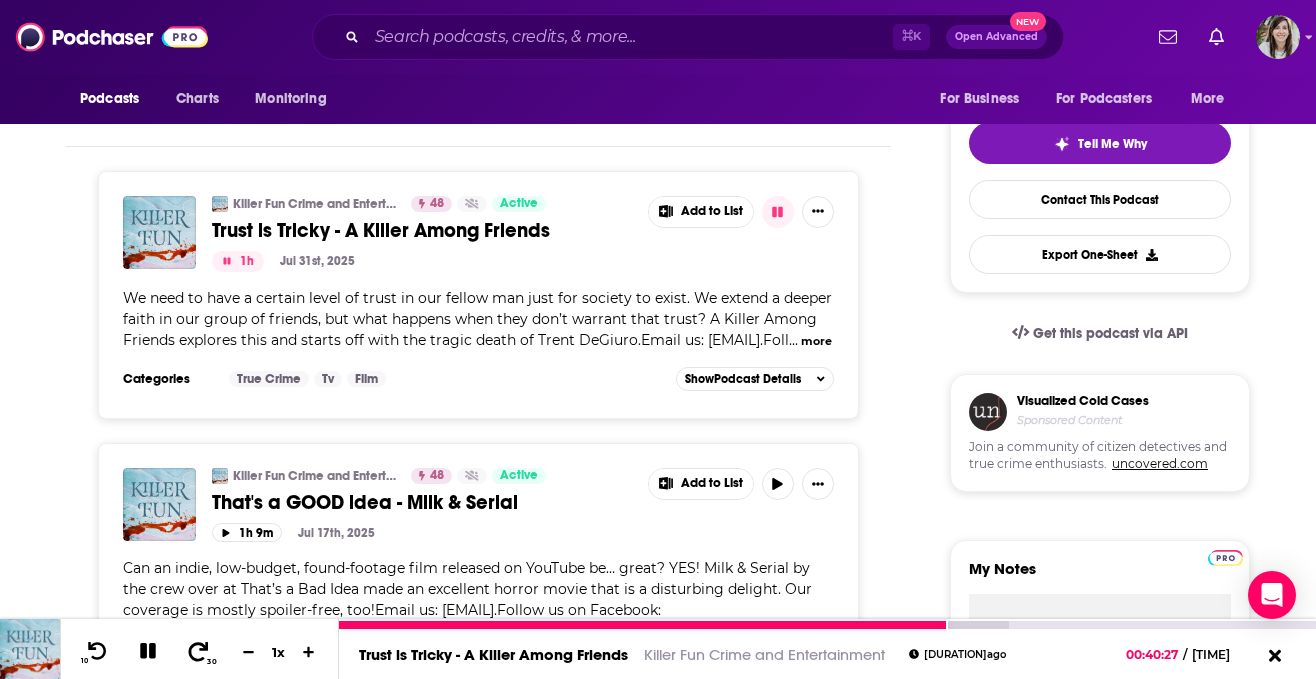 click 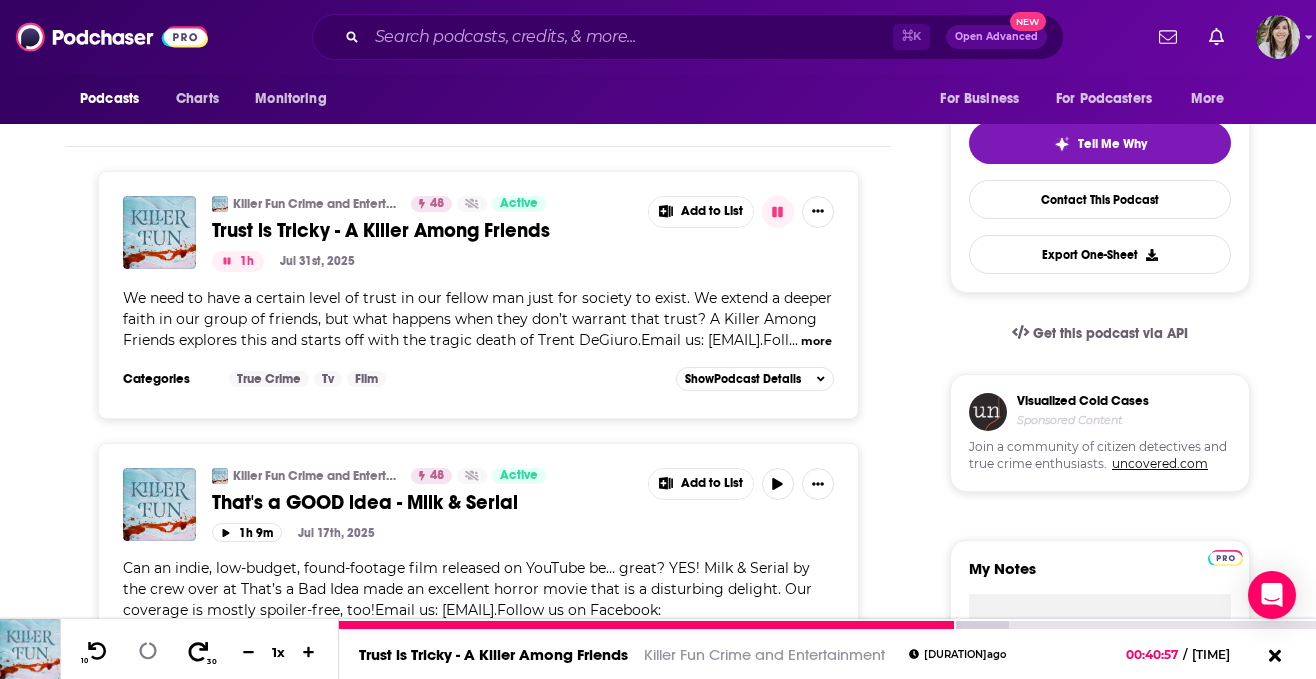 click 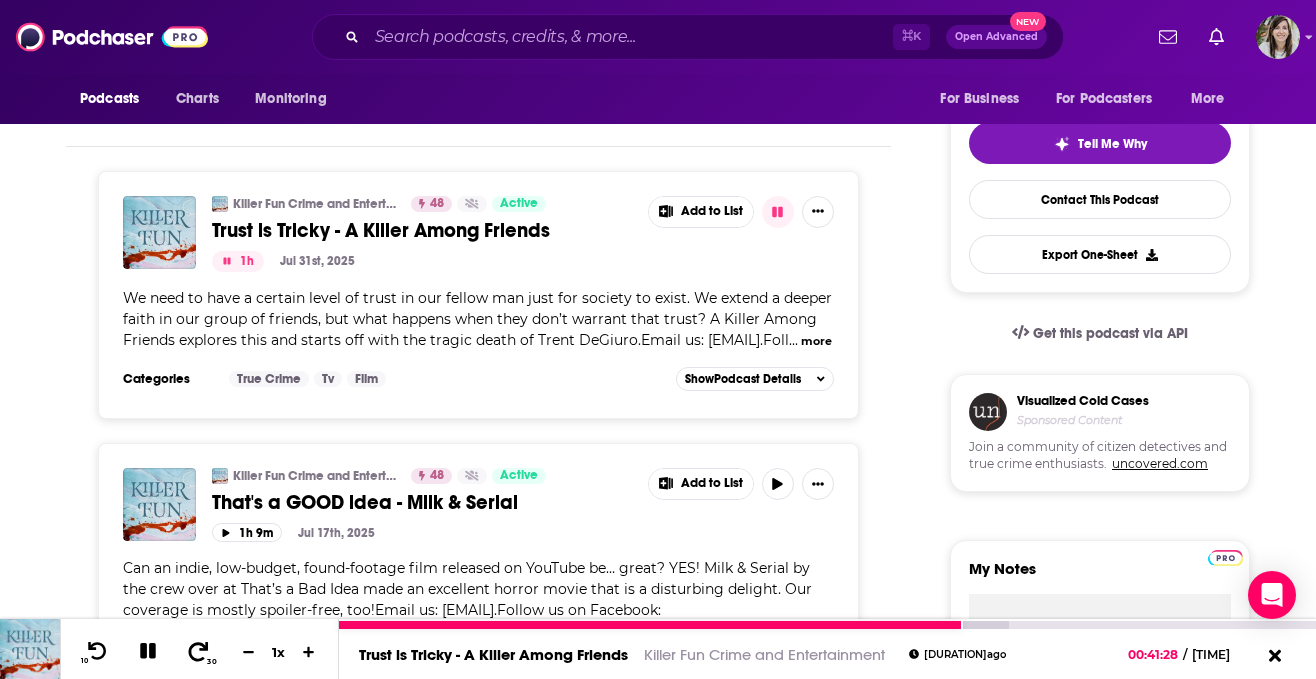 click 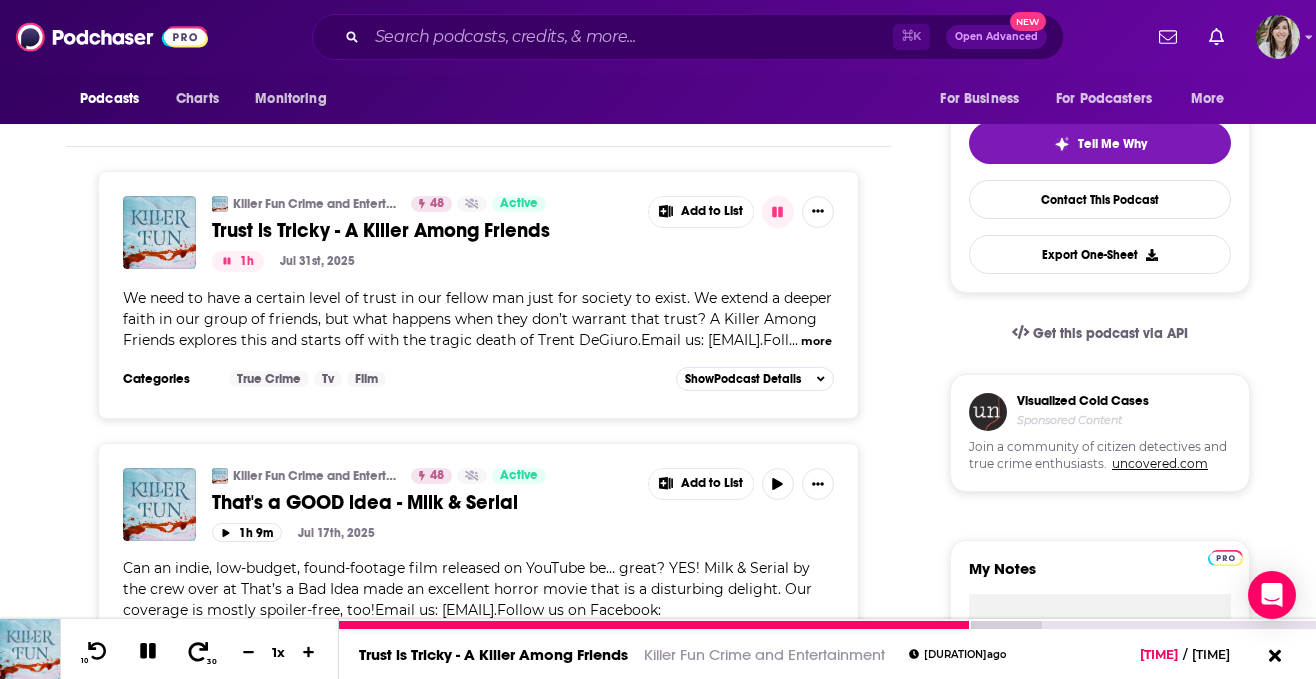 click 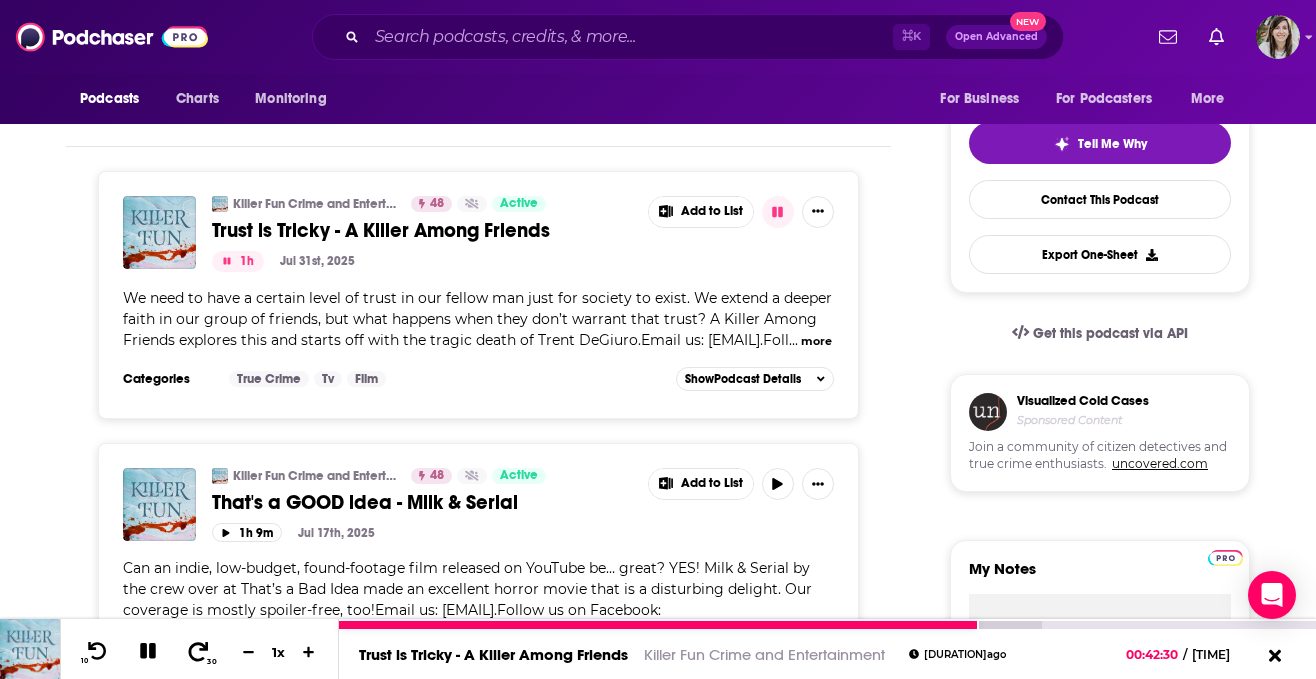 click 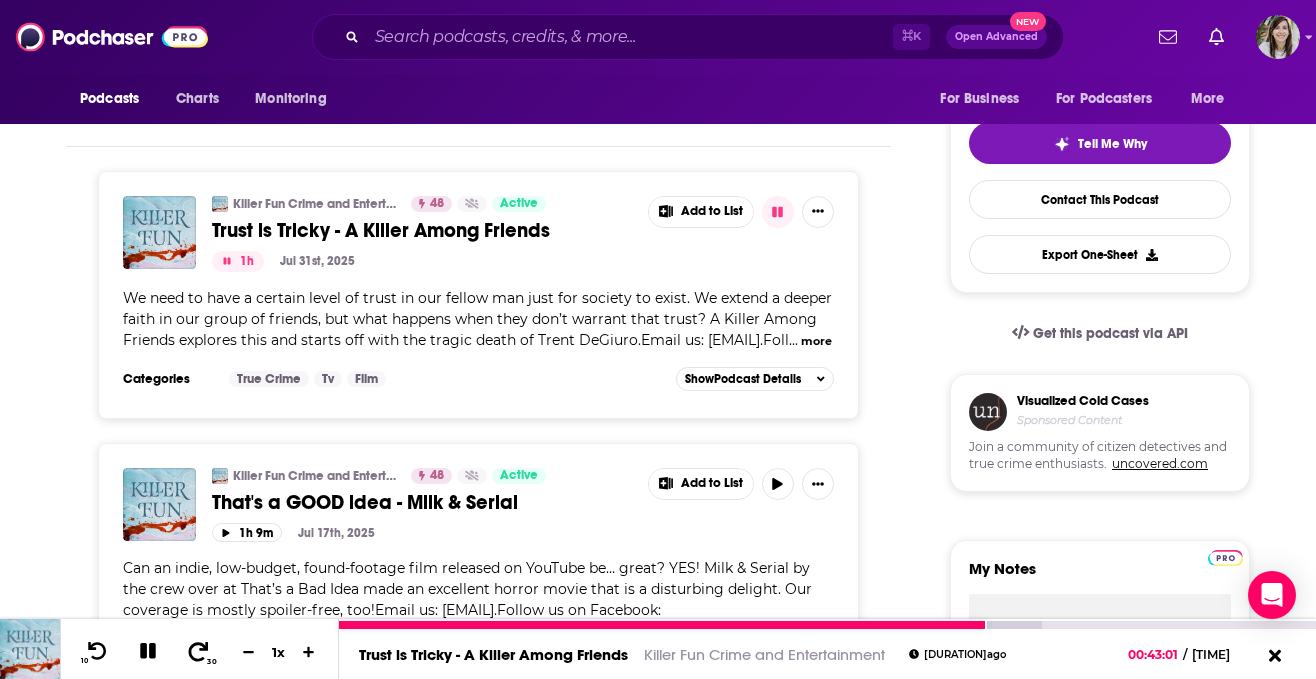 click 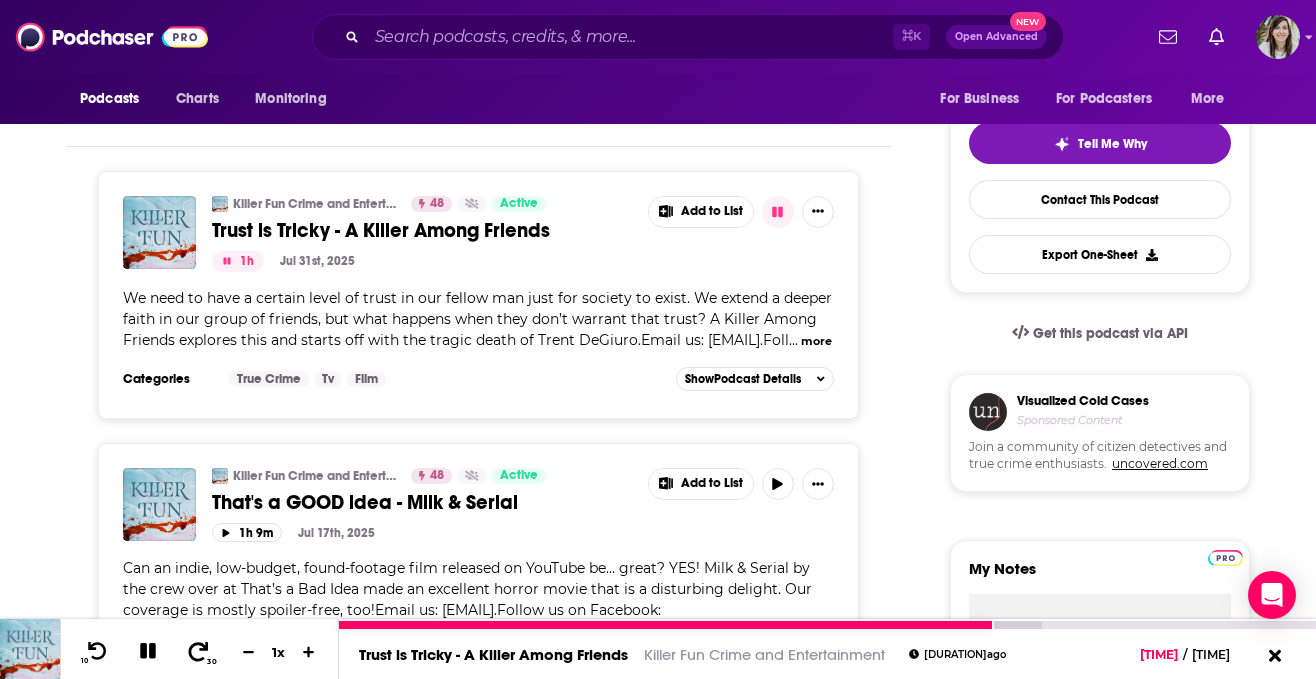 click 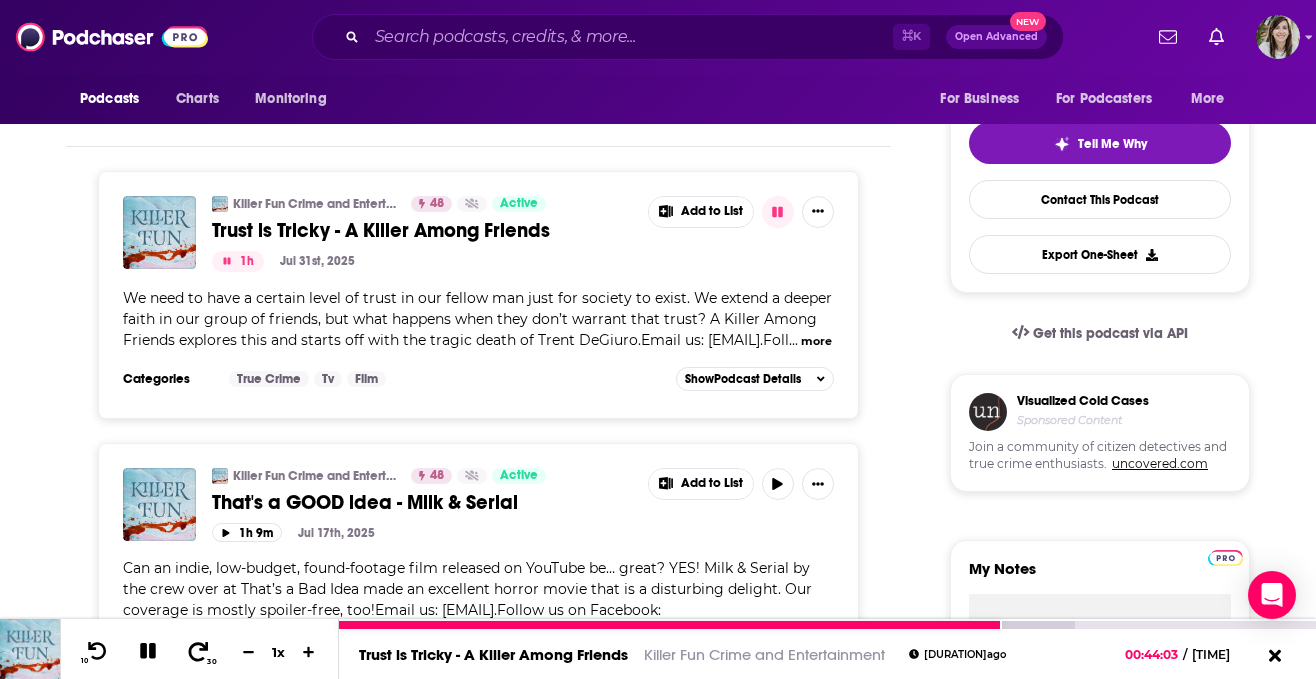 click 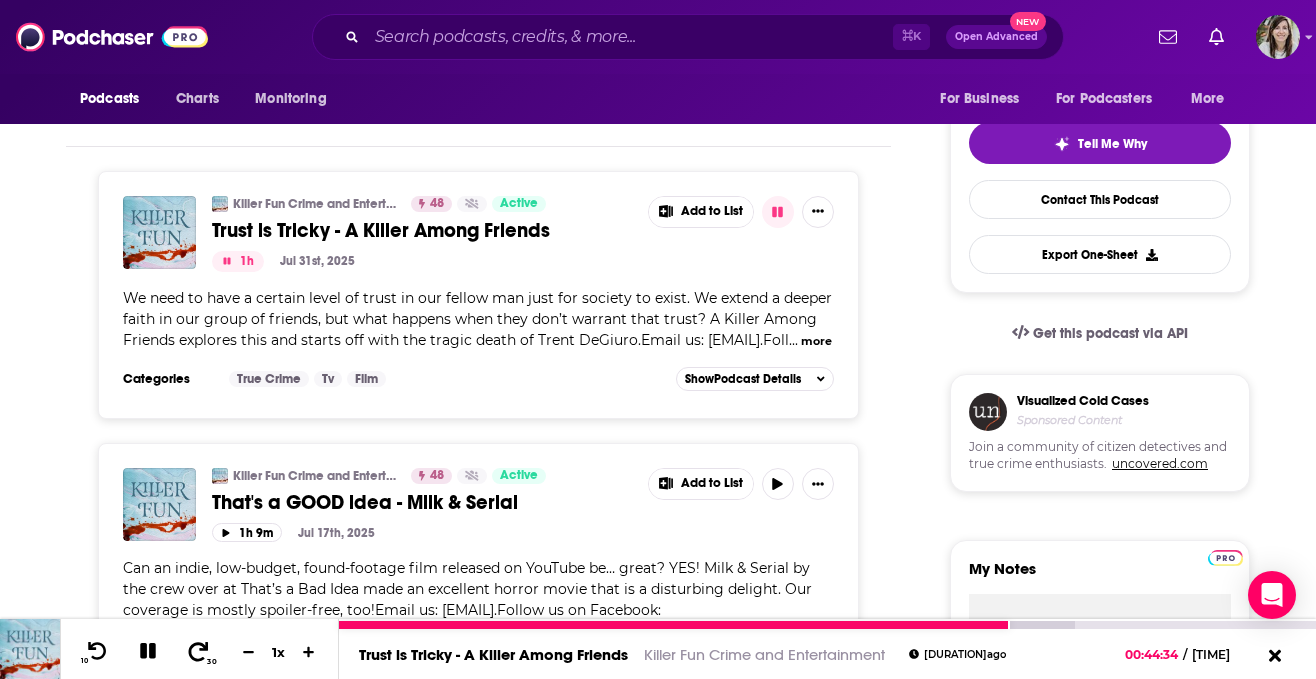 click 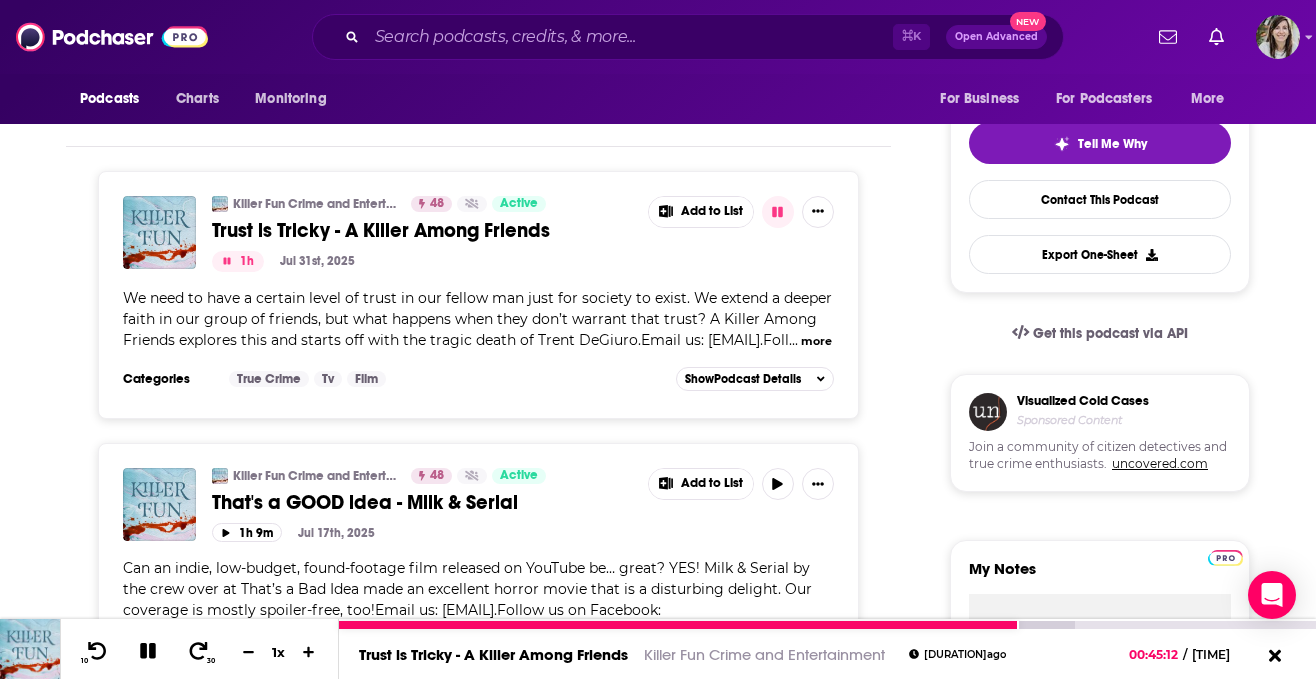 click 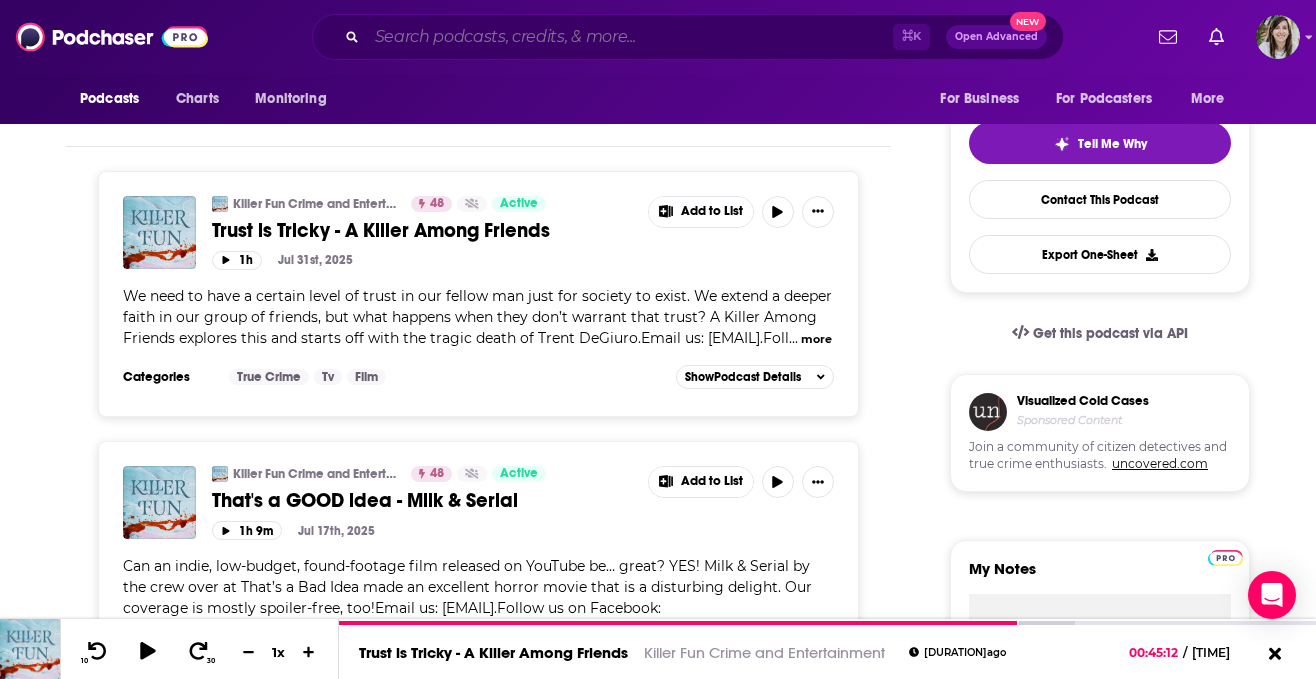 click at bounding box center [630, 37] 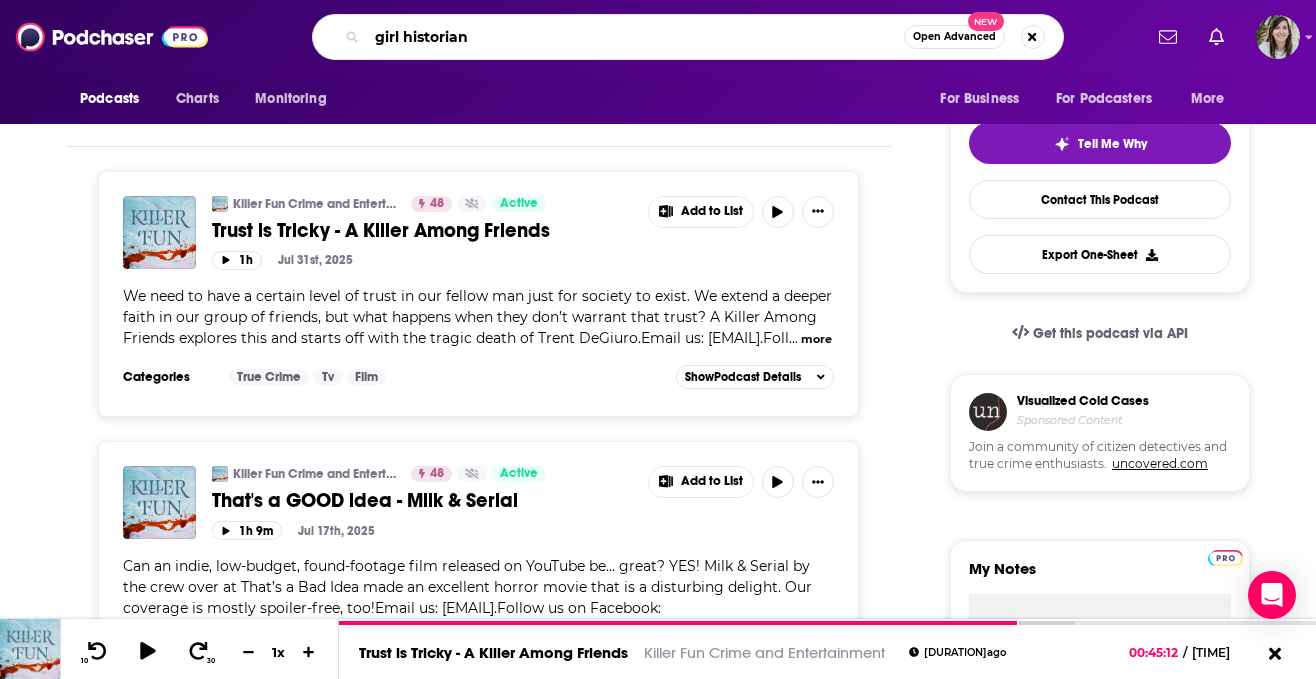 type on "girl historians" 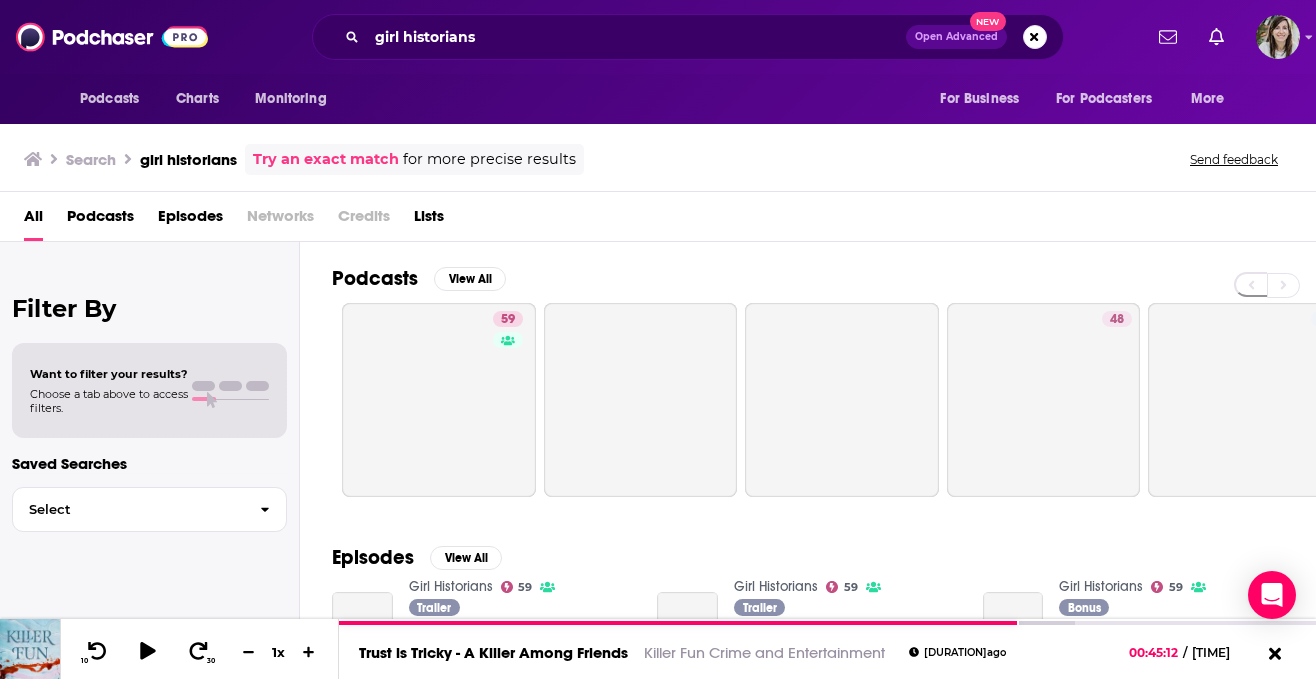 scroll, scrollTop: 0, scrollLeft: 0, axis: both 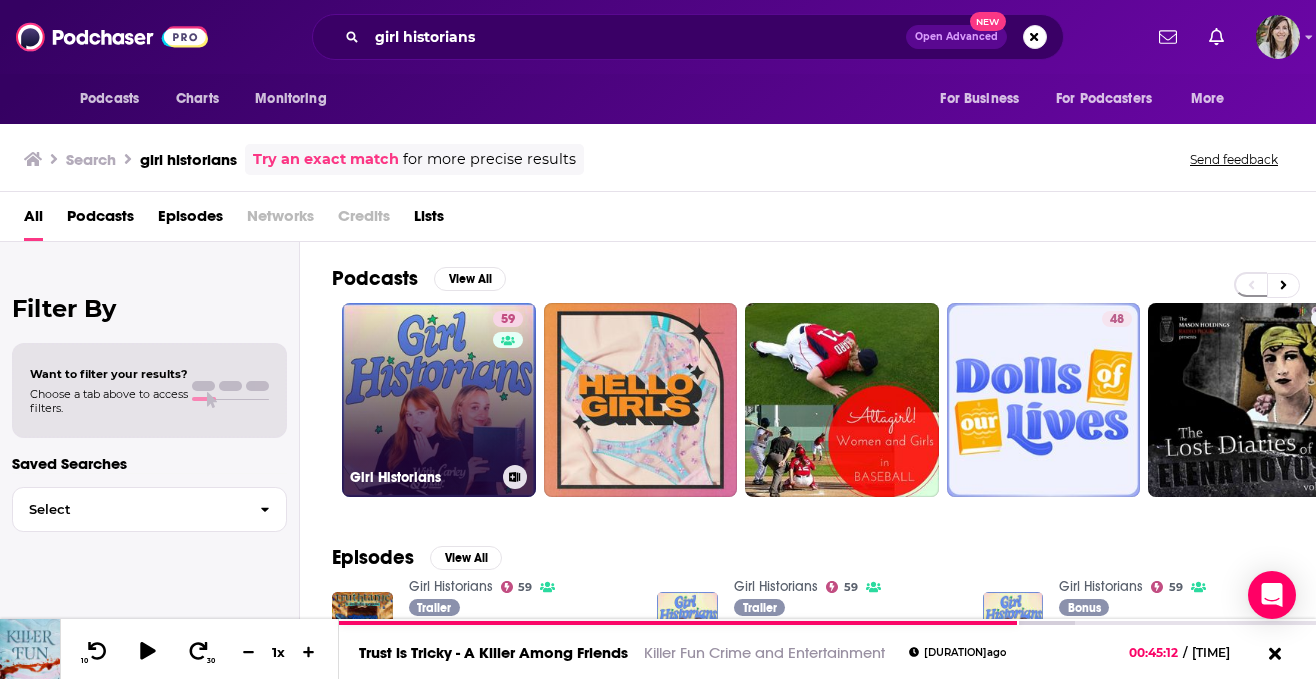 click on "59 Girl Historians" at bounding box center (439, 400) 